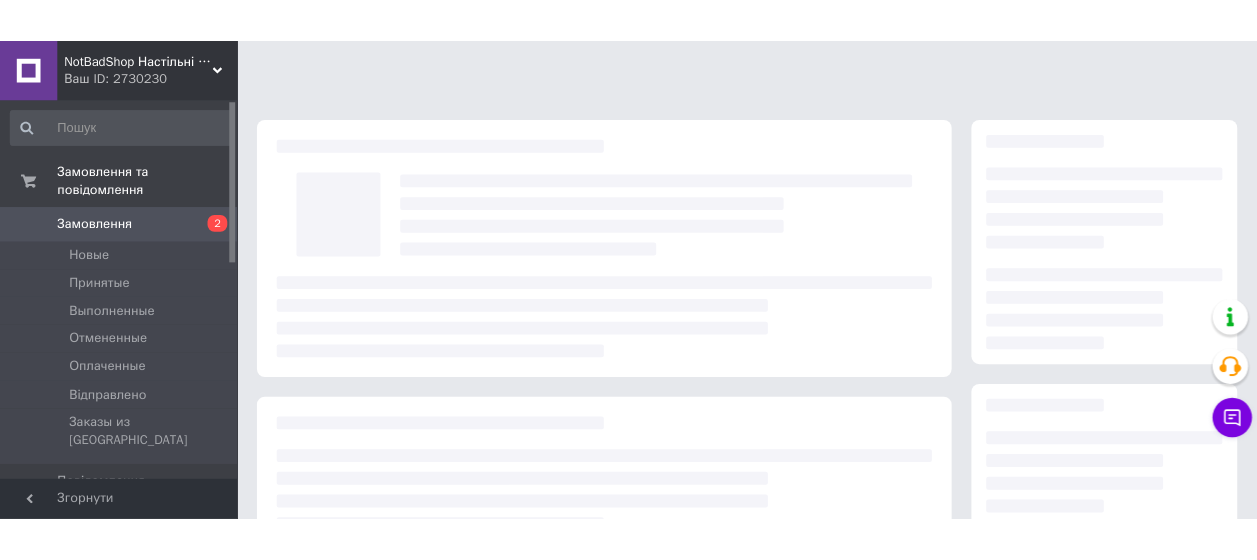 scroll, scrollTop: 0, scrollLeft: 0, axis: both 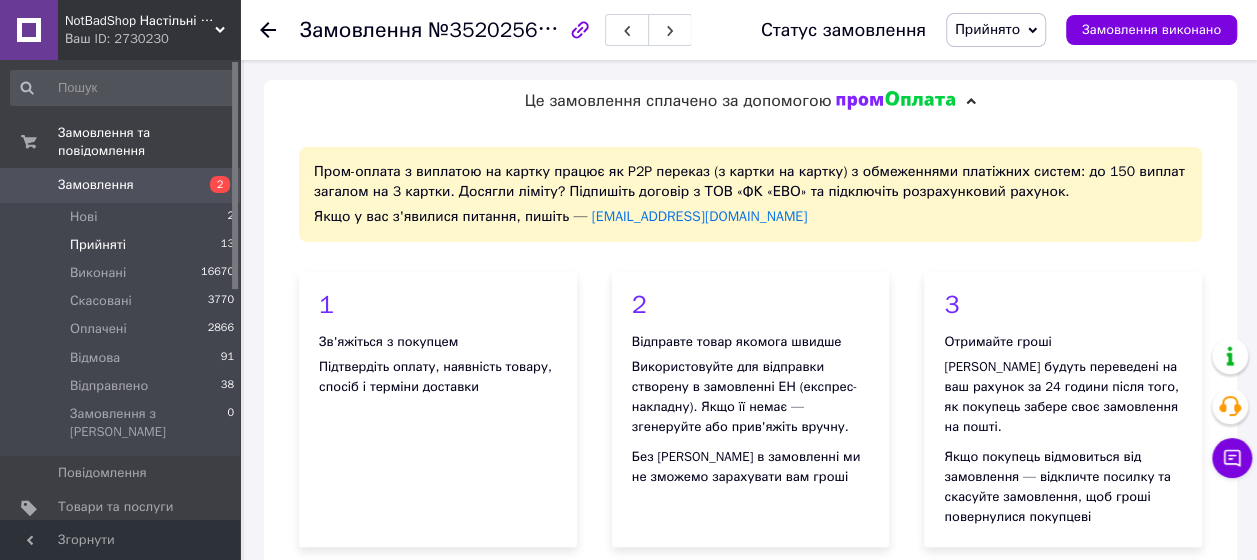 click on "Прийняті 13" at bounding box center [123, 245] 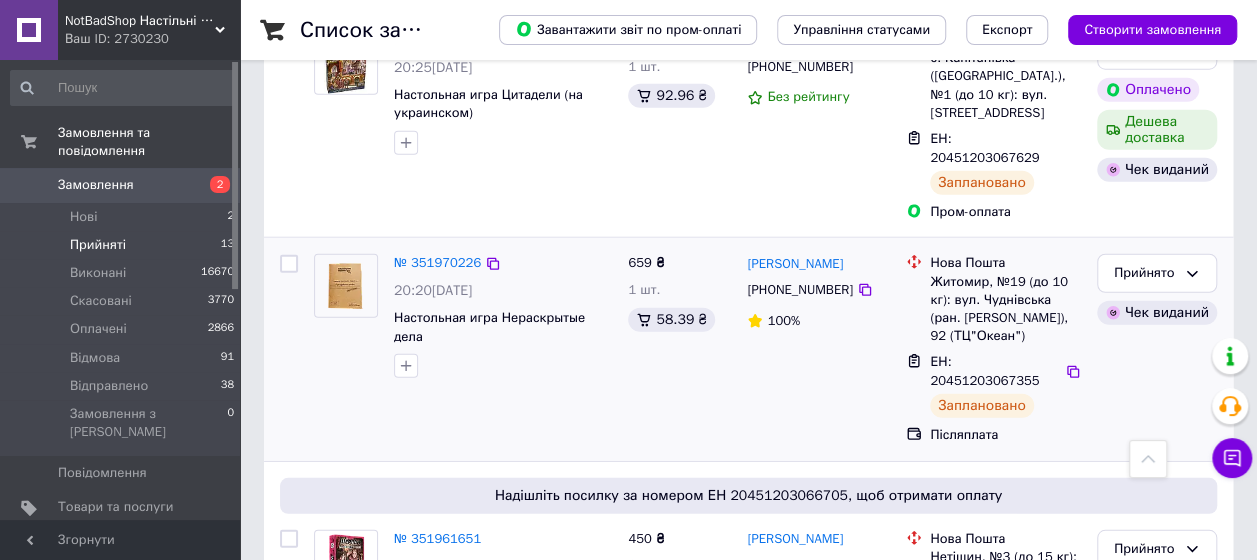 scroll, scrollTop: 2630, scrollLeft: 0, axis: vertical 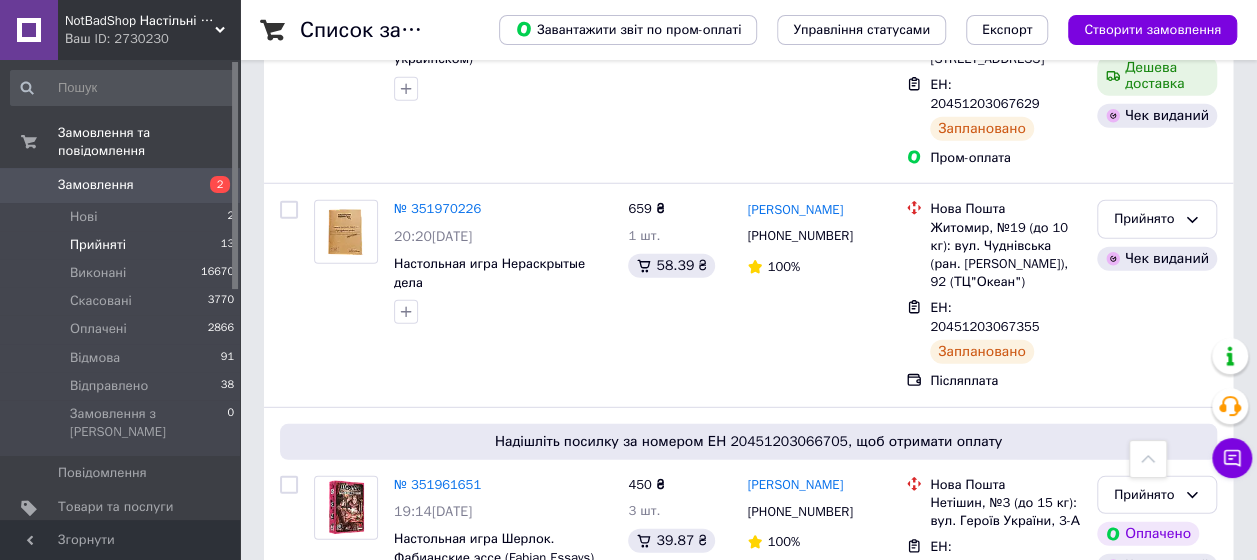 click on "№ 351941338" at bounding box center [437, 672] 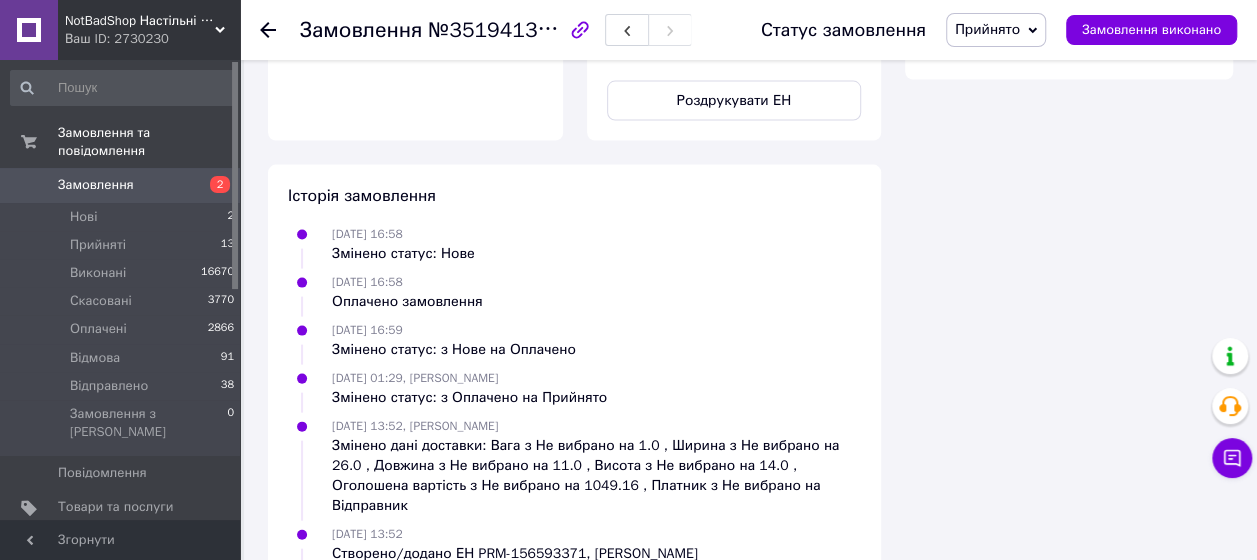 scroll, scrollTop: 1853, scrollLeft: 0, axis: vertical 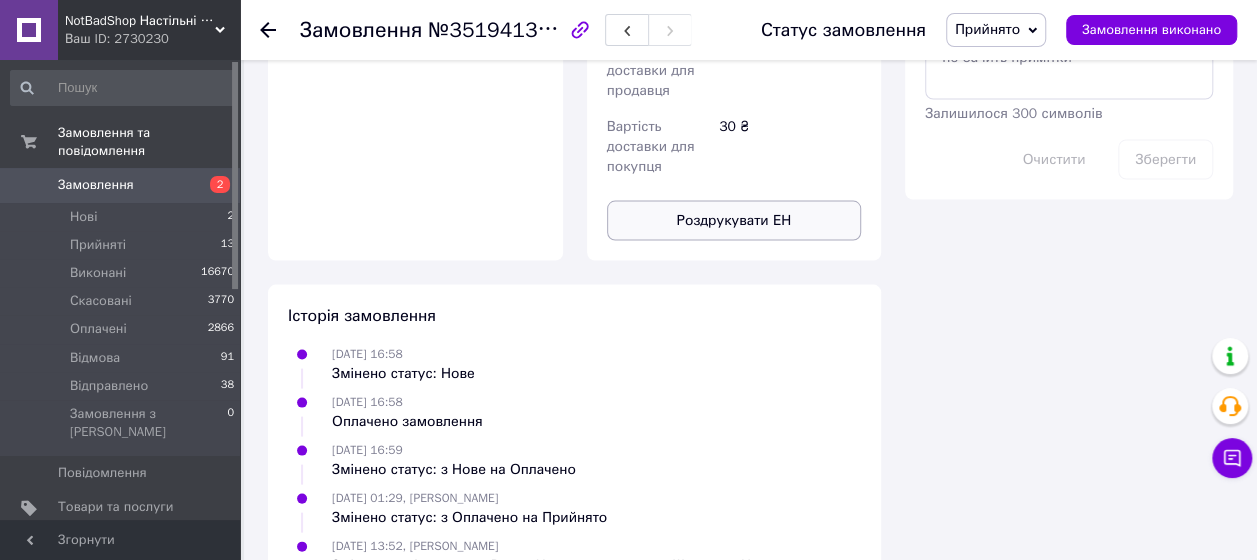 click on "Роздрукувати ЕН" at bounding box center [734, 220] 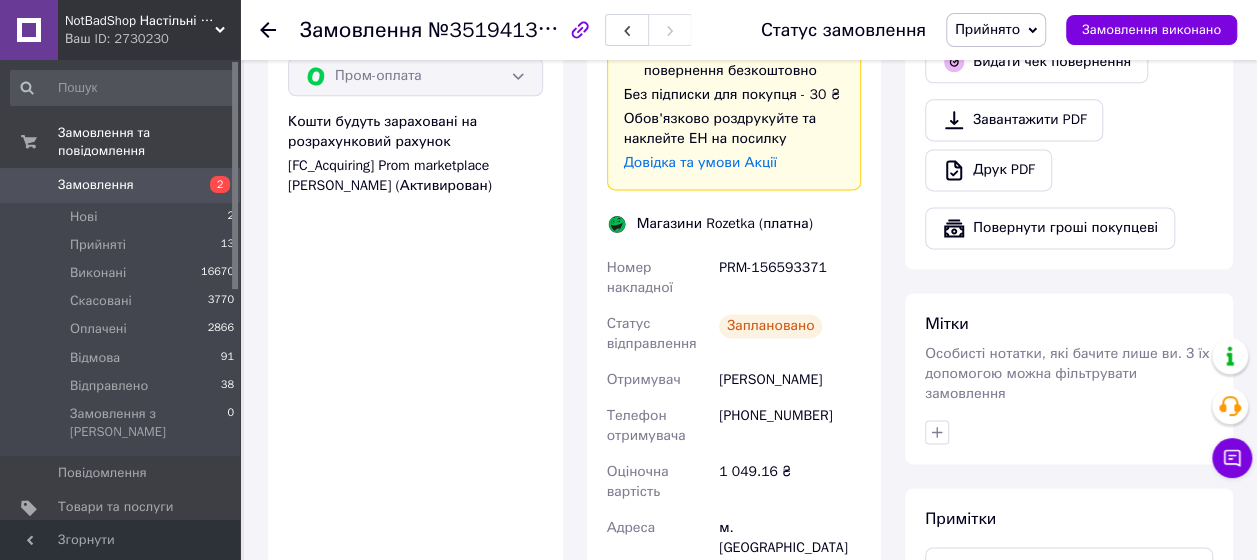 scroll, scrollTop: 1153, scrollLeft: 0, axis: vertical 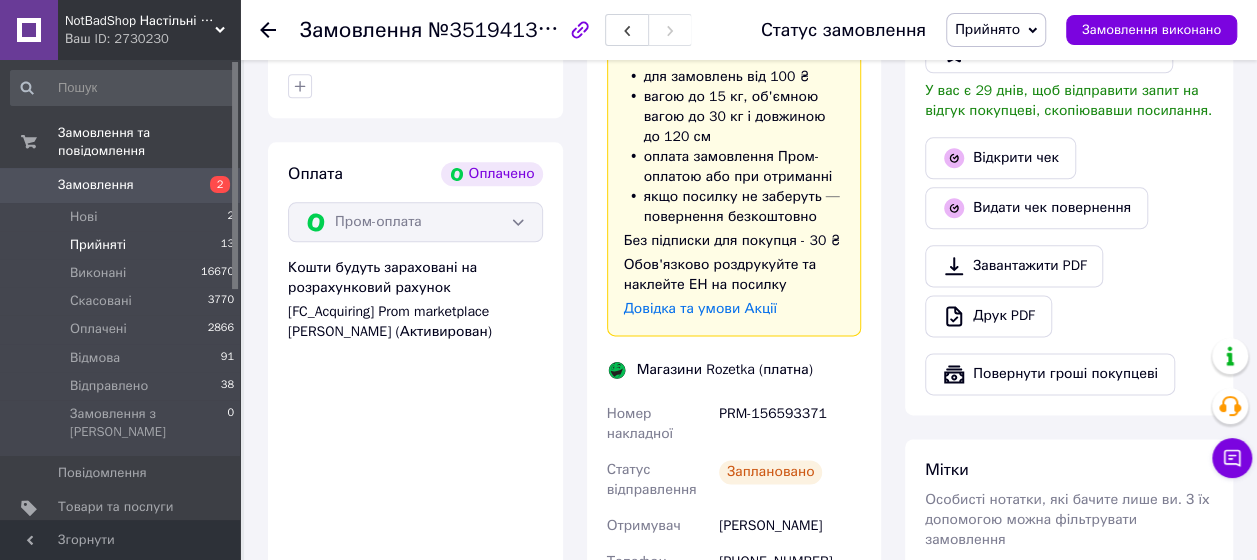 click on "Прийняті 13" at bounding box center (123, 245) 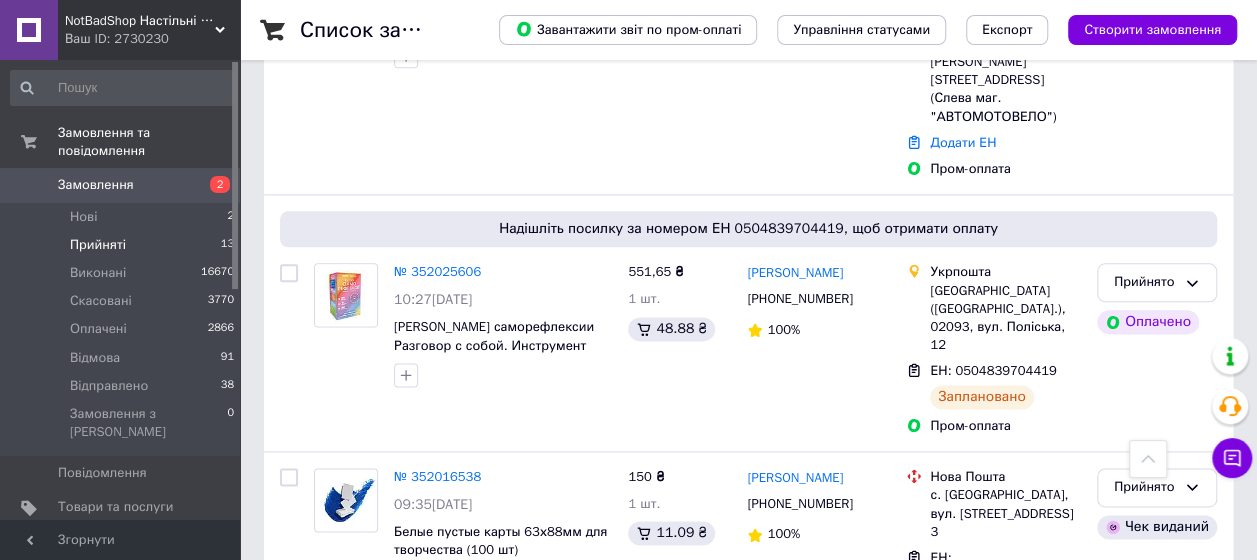 scroll, scrollTop: 1000, scrollLeft: 0, axis: vertical 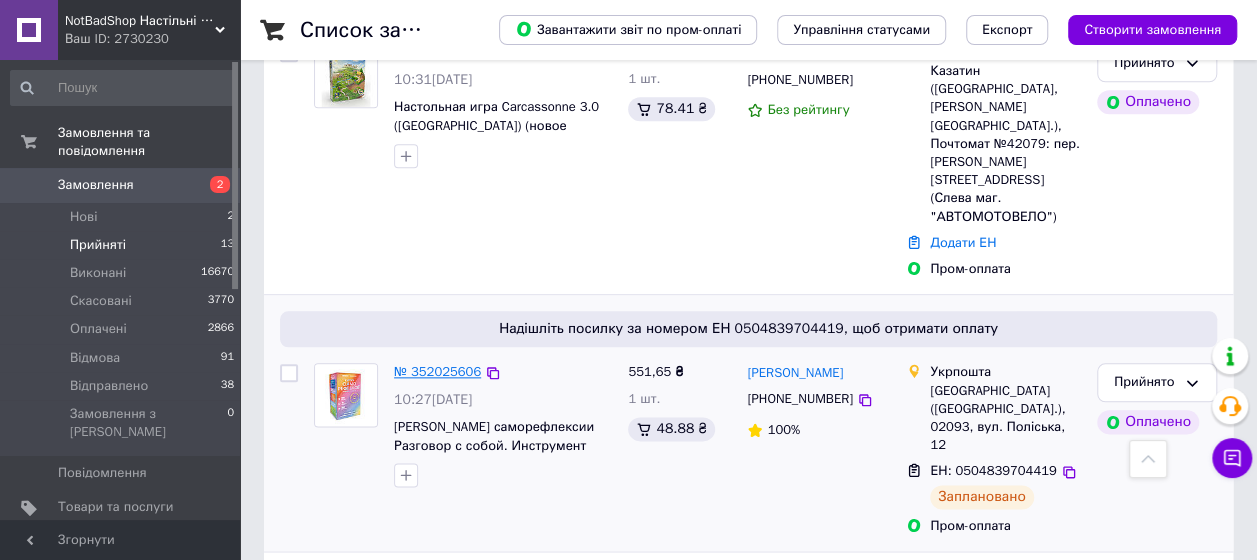 click on "№ 352025606" at bounding box center (437, 371) 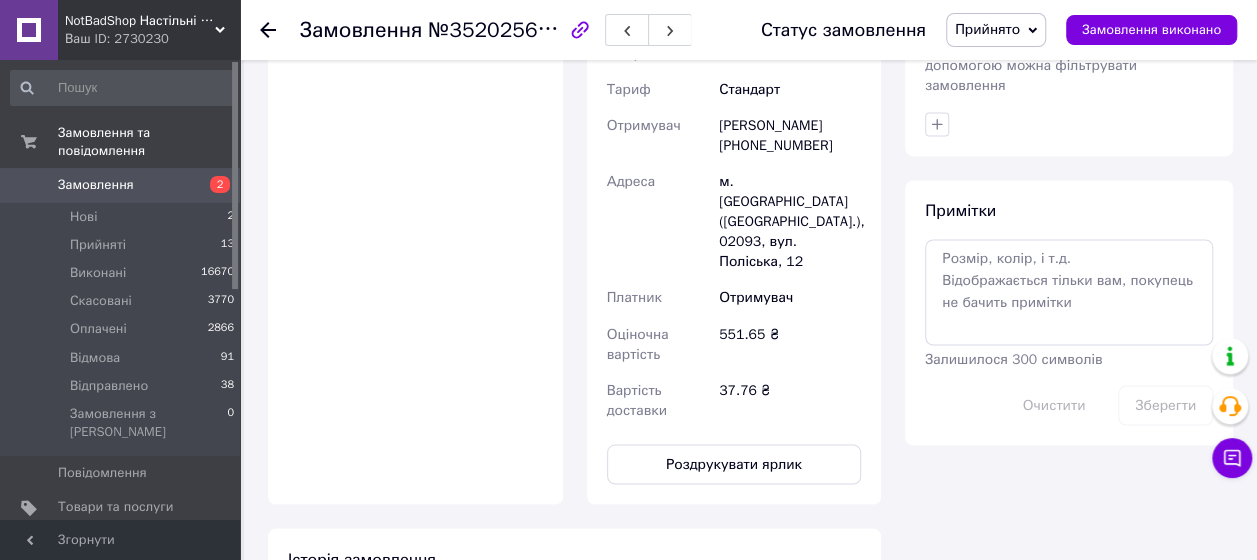 scroll, scrollTop: 1700, scrollLeft: 0, axis: vertical 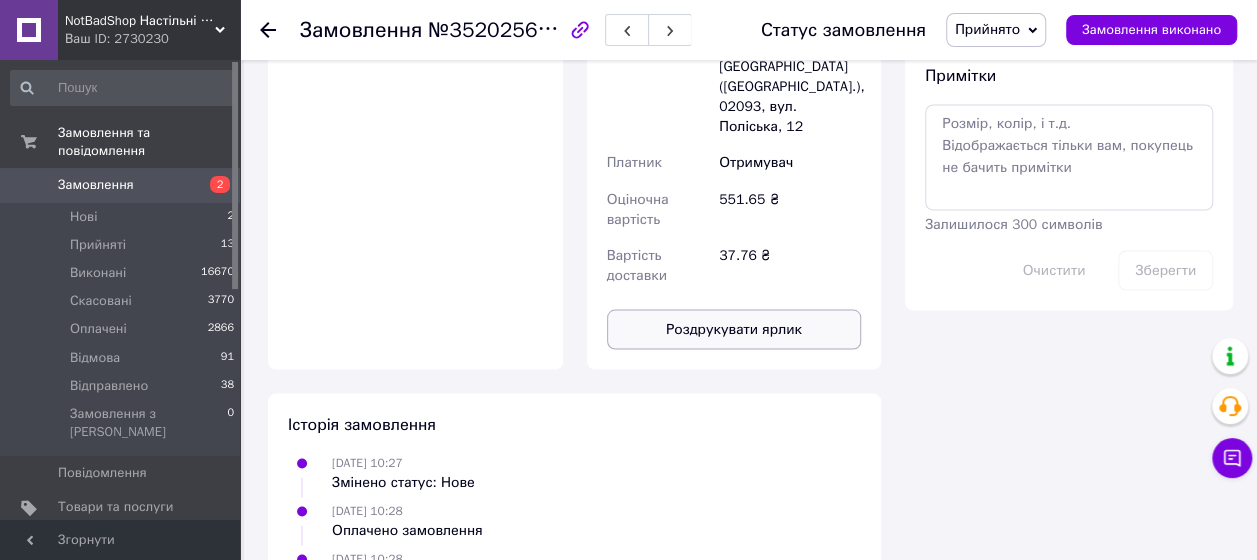click on "Роздрукувати ярлик" at bounding box center (734, 329) 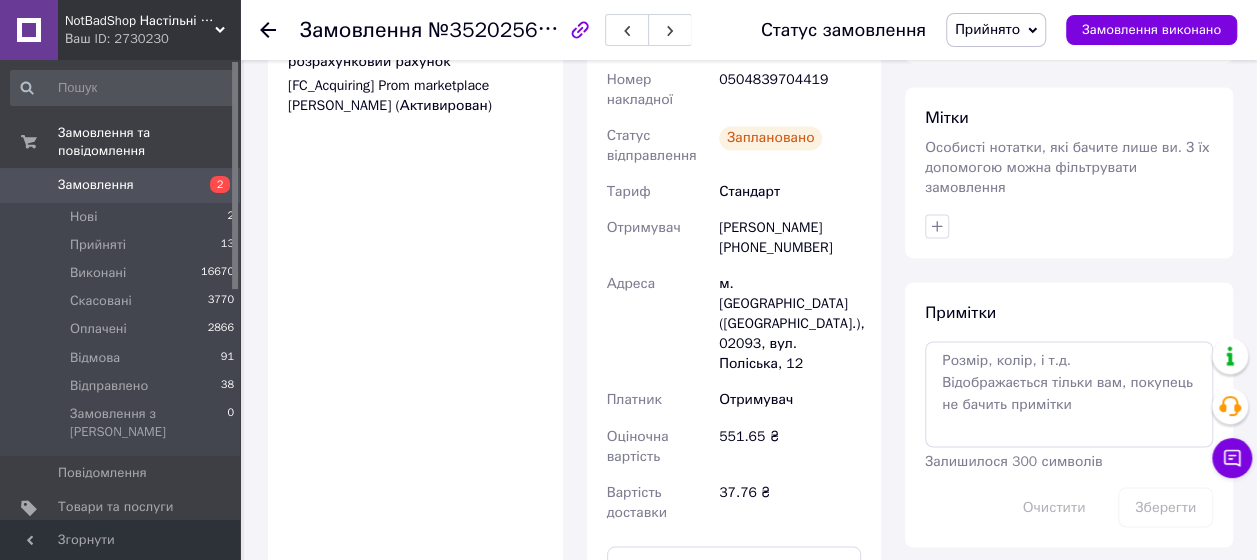 scroll, scrollTop: 1200, scrollLeft: 0, axis: vertical 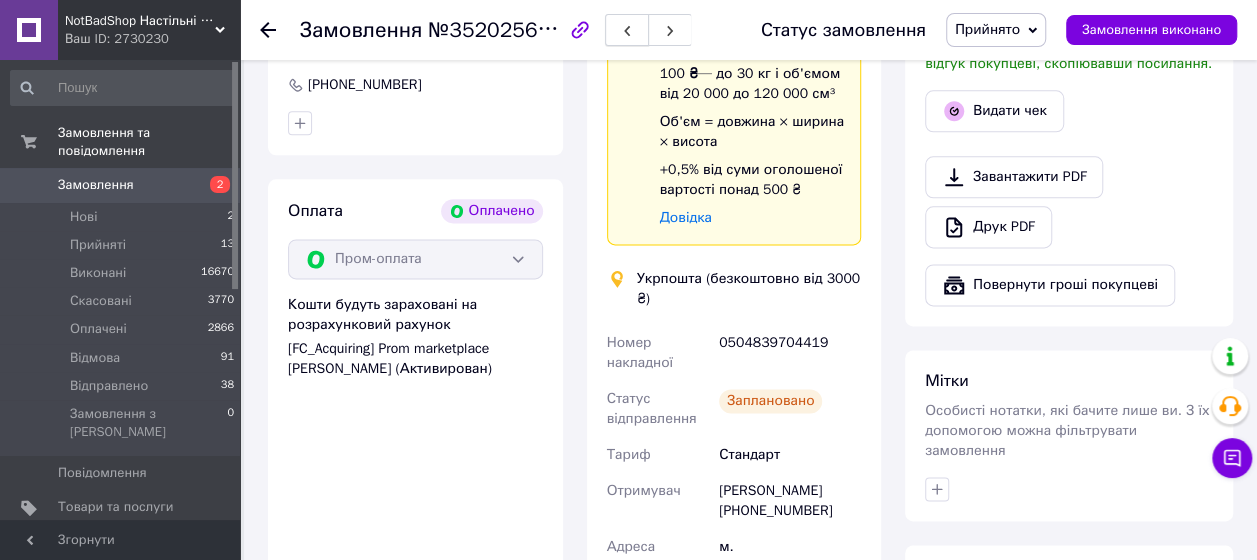 click 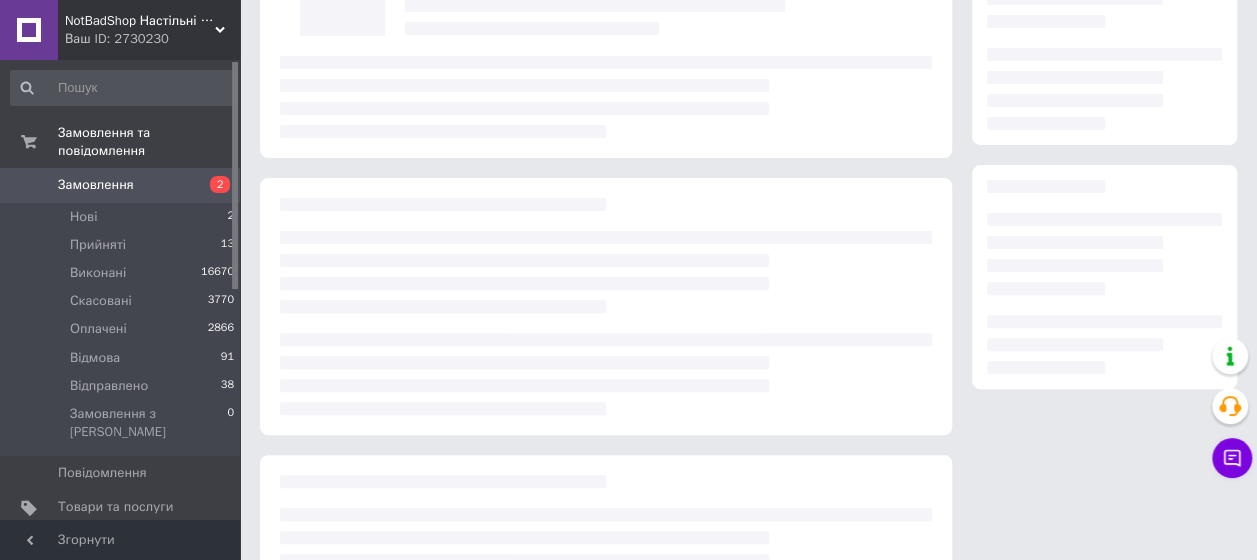 scroll, scrollTop: 154, scrollLeft: 0, axis: vertical 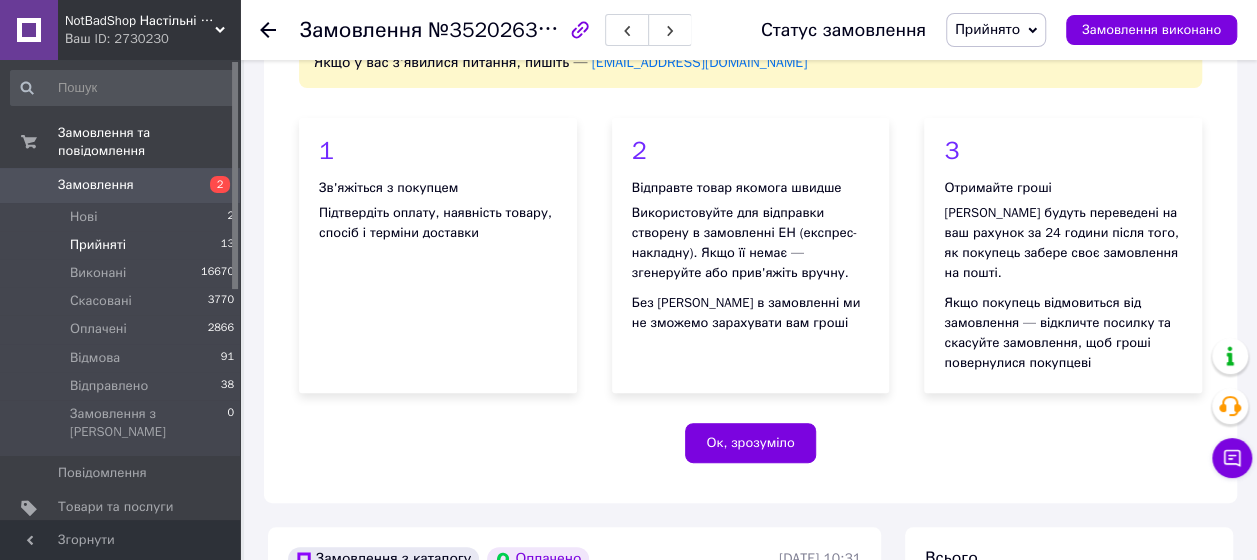 click on "Прийняті 13" at bounding box center [123, 245] 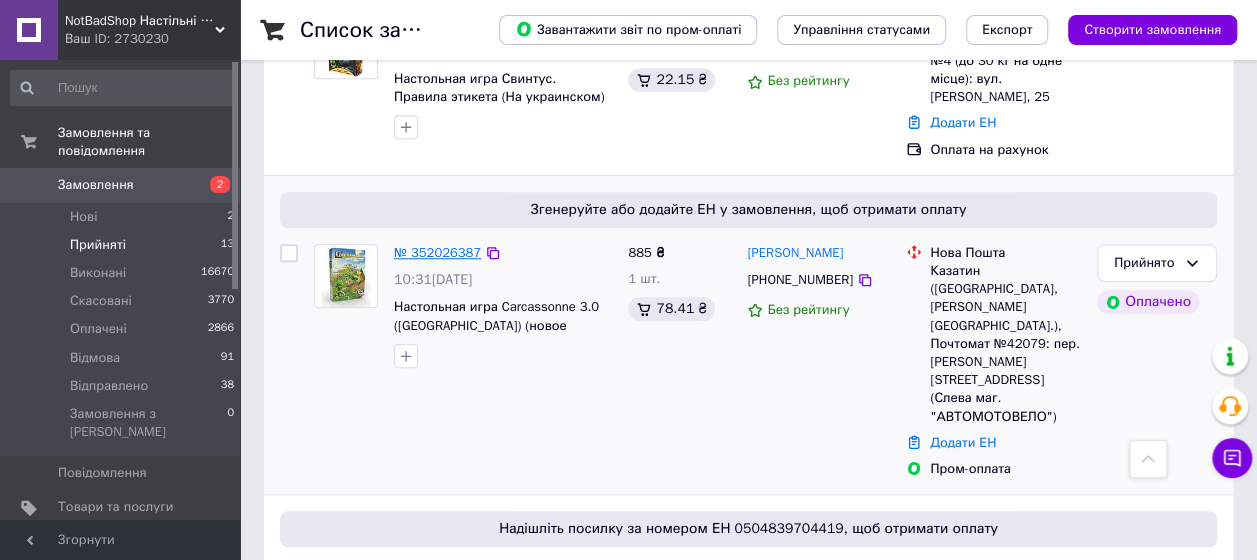 click on "№ 352026387" at bounding box center [437, 252] 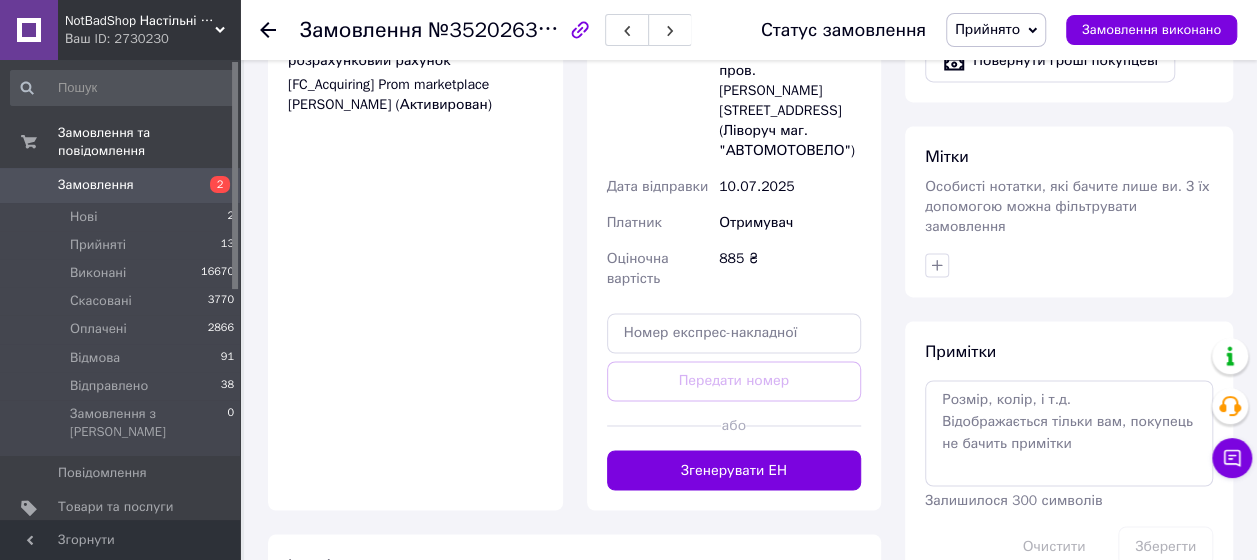 scroll, scrollTop: 1455, scrollLeft: 0, axis: vertical 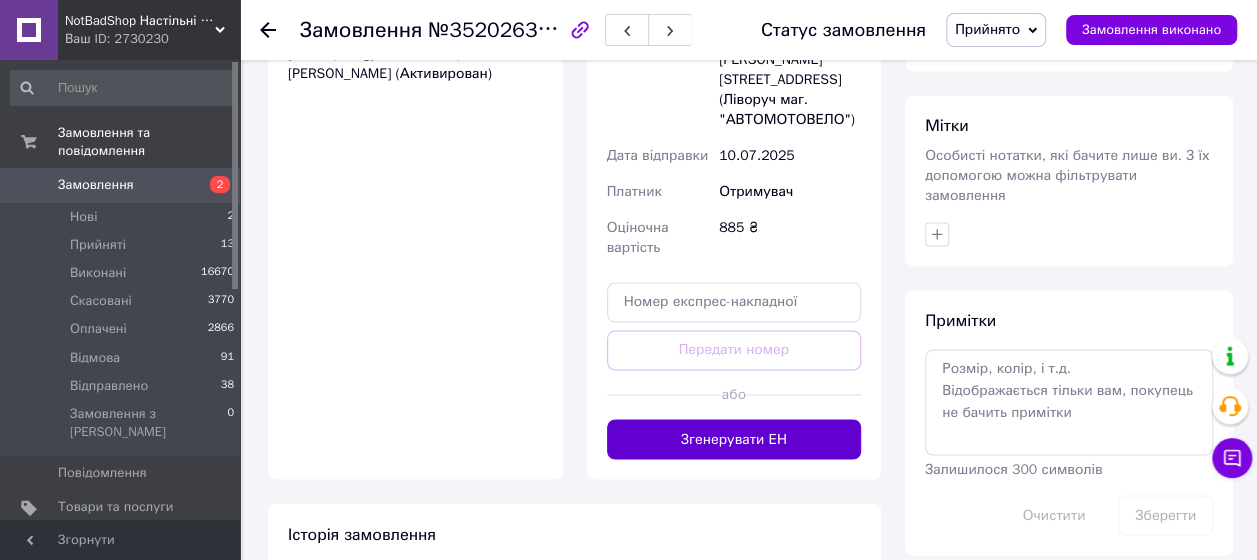 click on "Згенерувати ЕН" at bounding box center [734, 439] 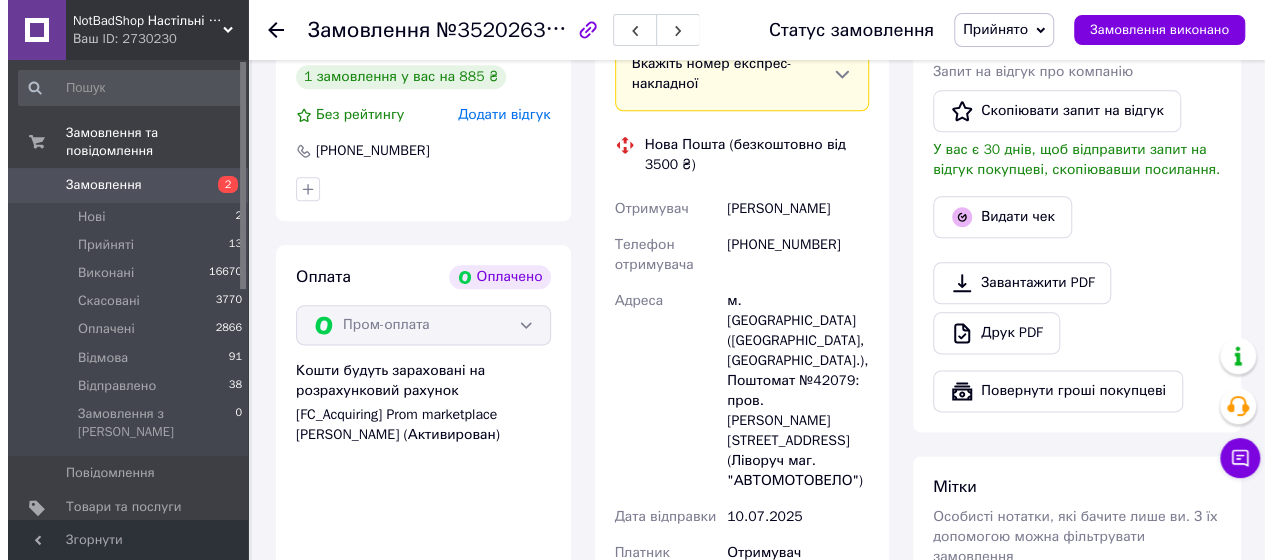 scroll, scrollTop: 1055, scrollLeft: 0, axis: vertical 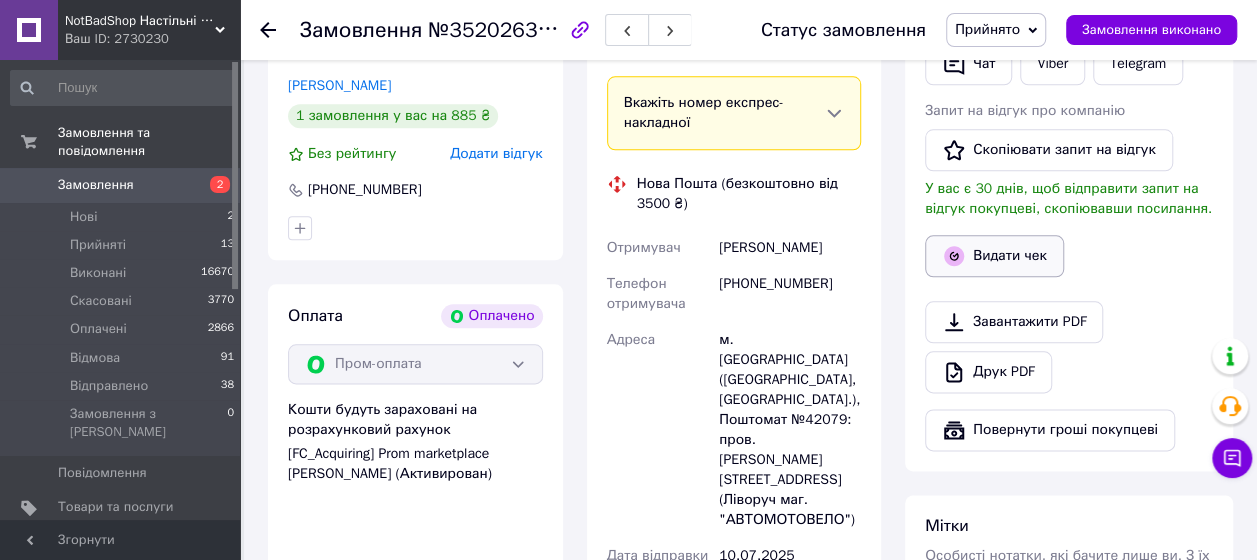 click on "Видати чек" at bounding box center [994, 256] 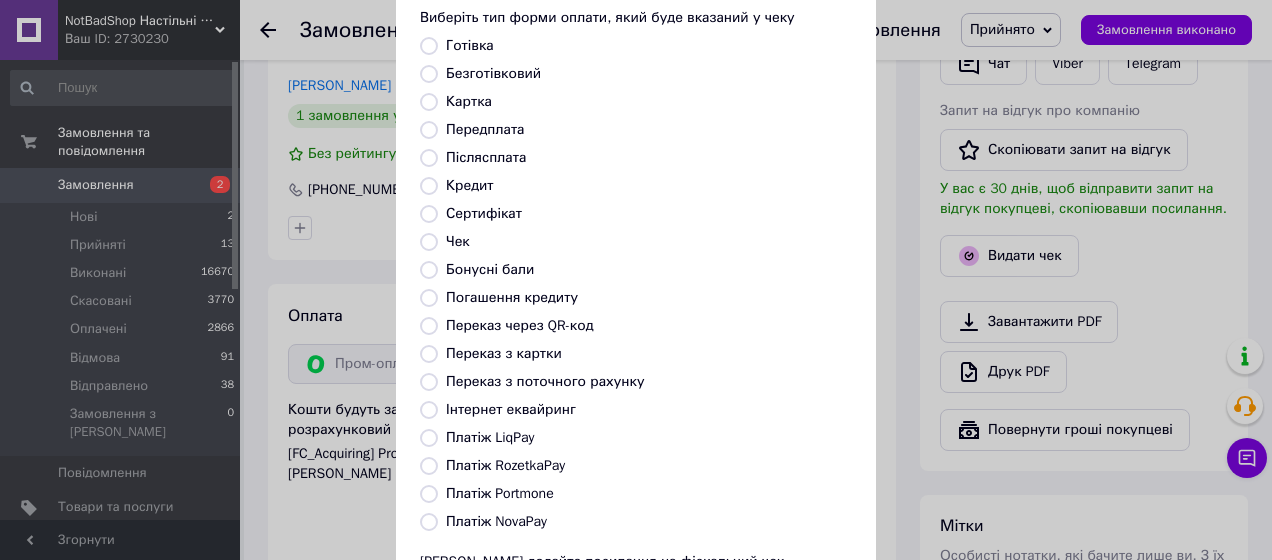 scroll, scrollTop: 200, scrollLeft: 0, axis: vertical 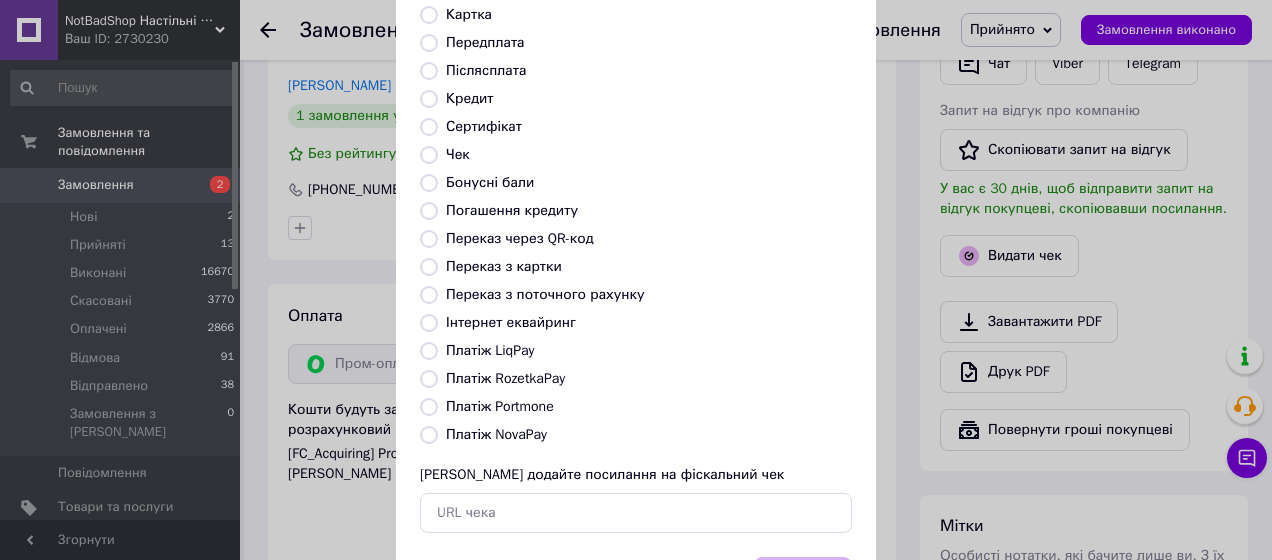 click on "Платіж RozetkaPay" at bounding box center (505, 378) 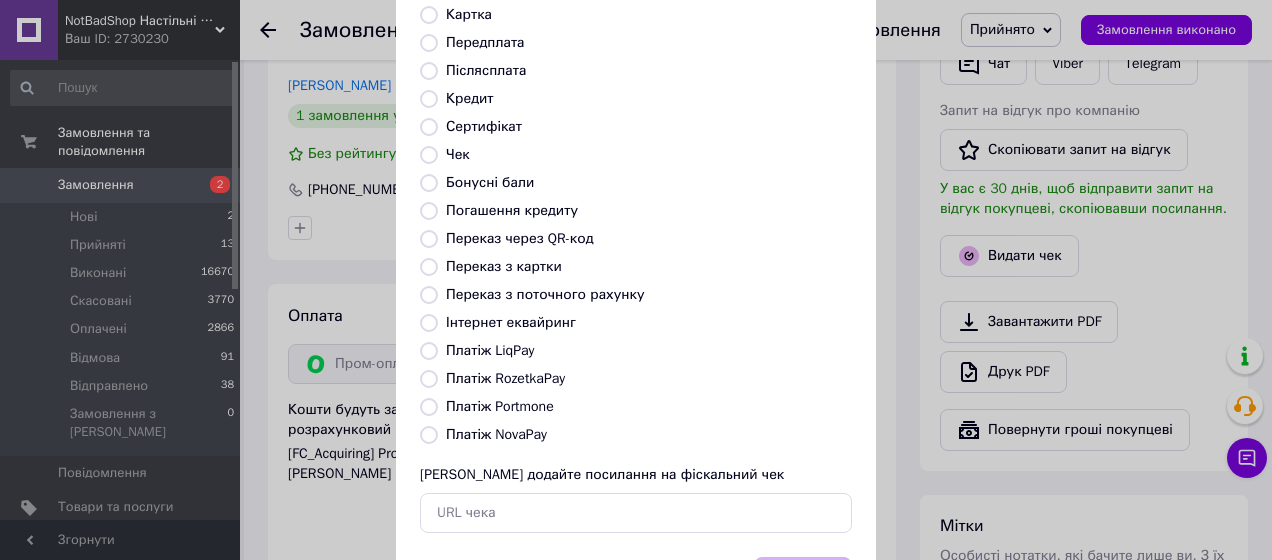 radio on "true" 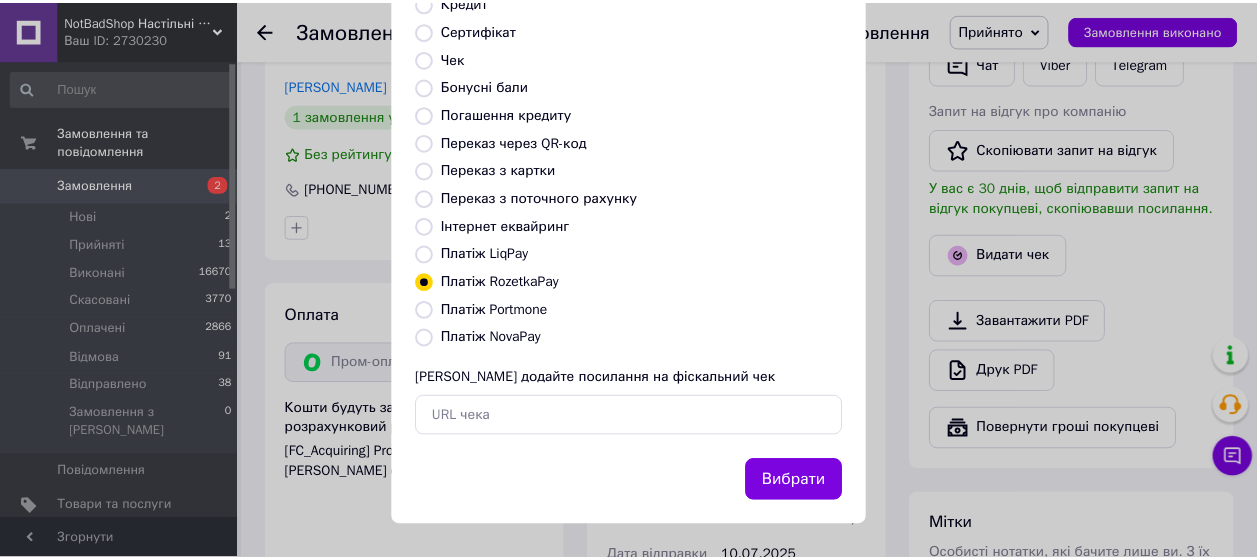 scroll, scrollTop: 298, scrollLeft: 0, axis: vertical 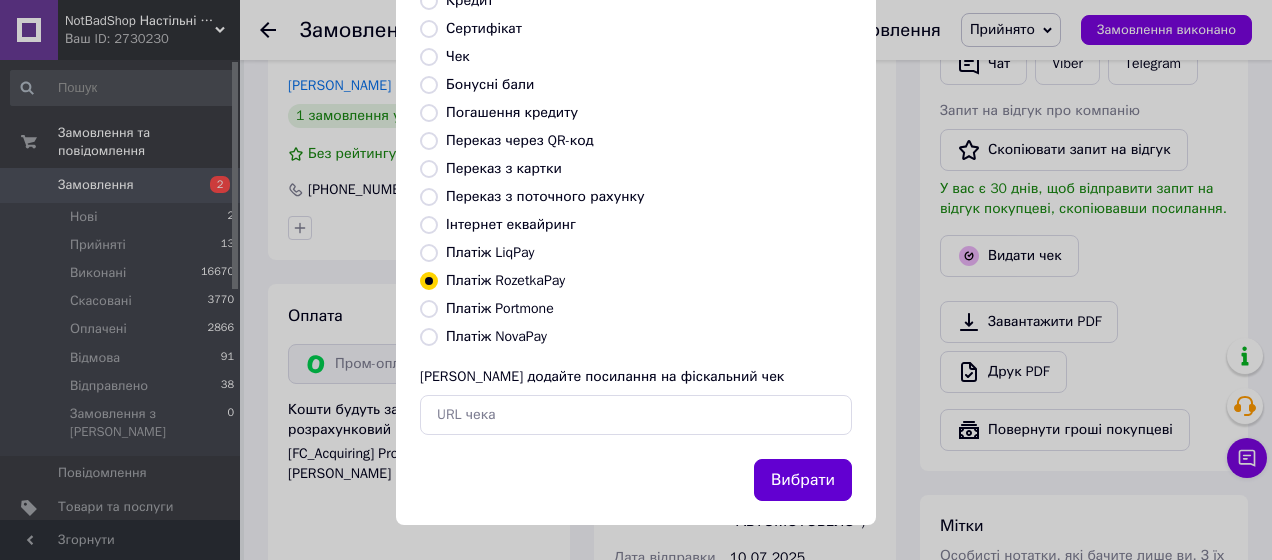 click on "Вибрати" at bounding box center [803, 480] 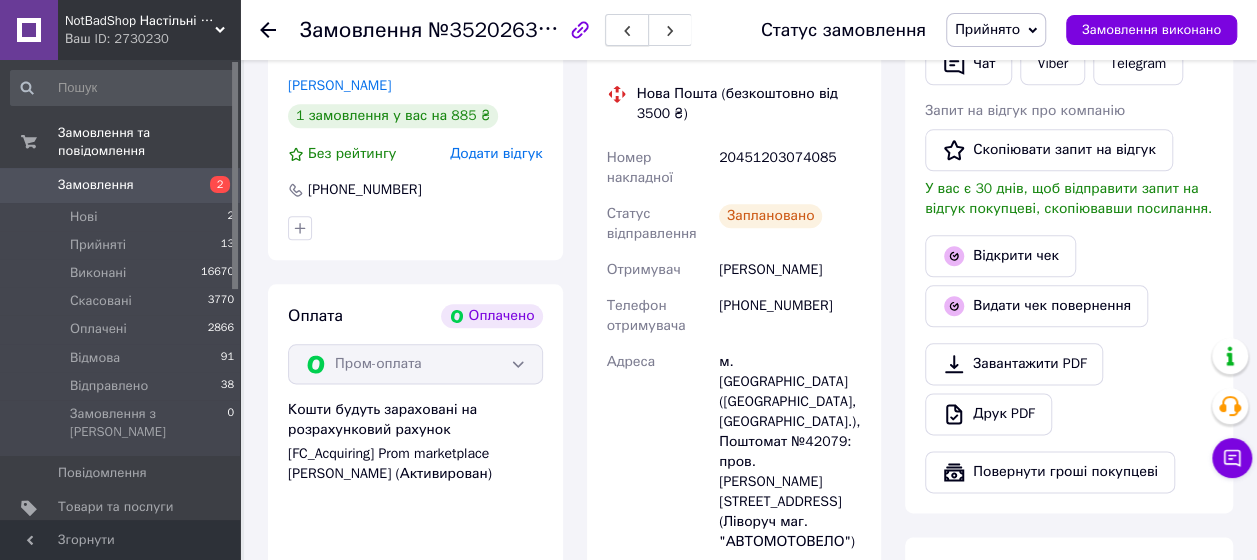 click at bounding box center [627, 30] 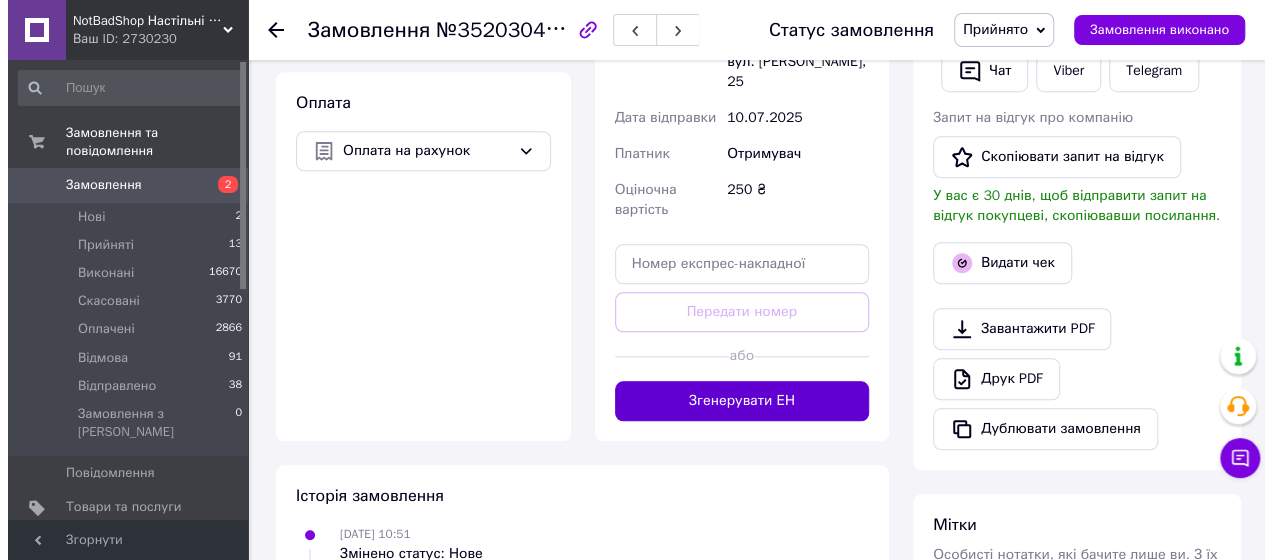 scroll, scrollTop: 810, scrollLeft: 0, axis: vertical 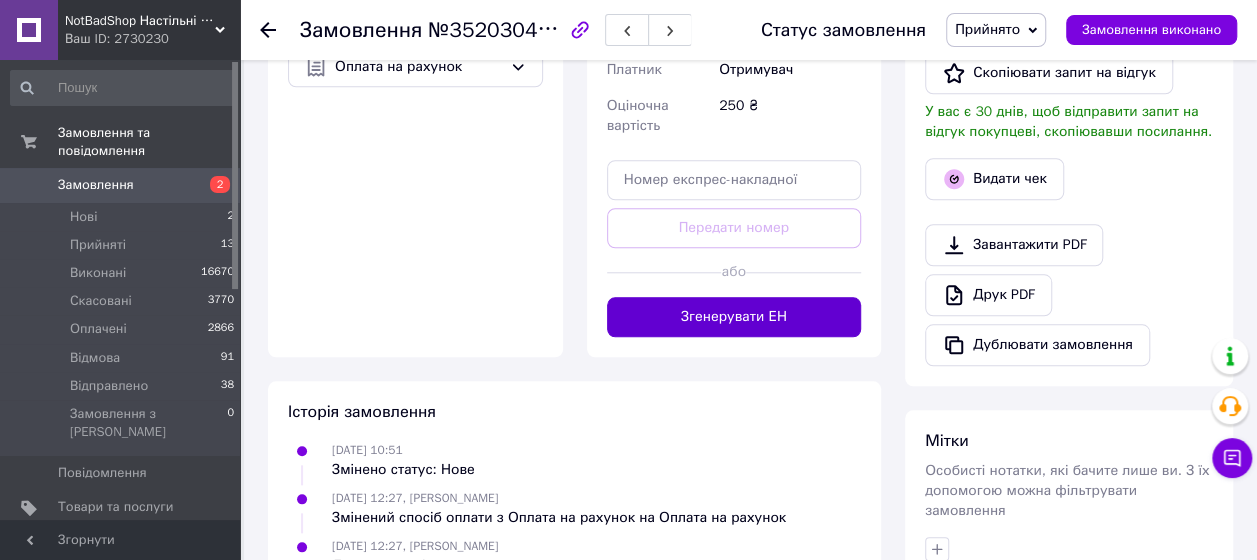 click on "Згенерувати ЕН" at bounding box center [734, 317] 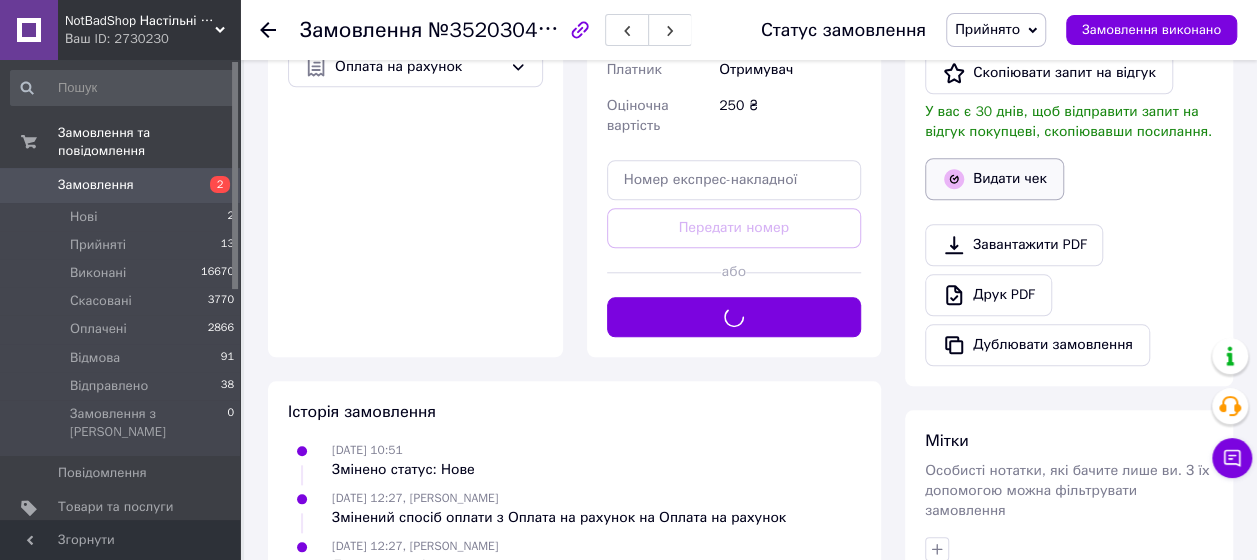 click on "Видати чек" at bounding box center (994, 179) 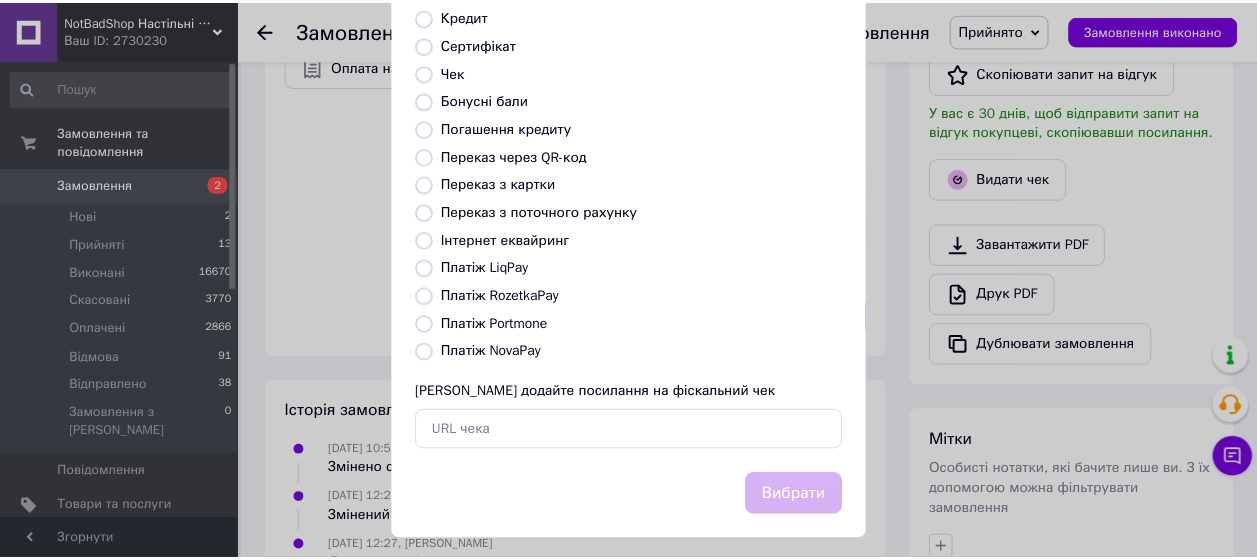 scroll, scrollTop: 298, scrollLeft: 0, axis: vertical 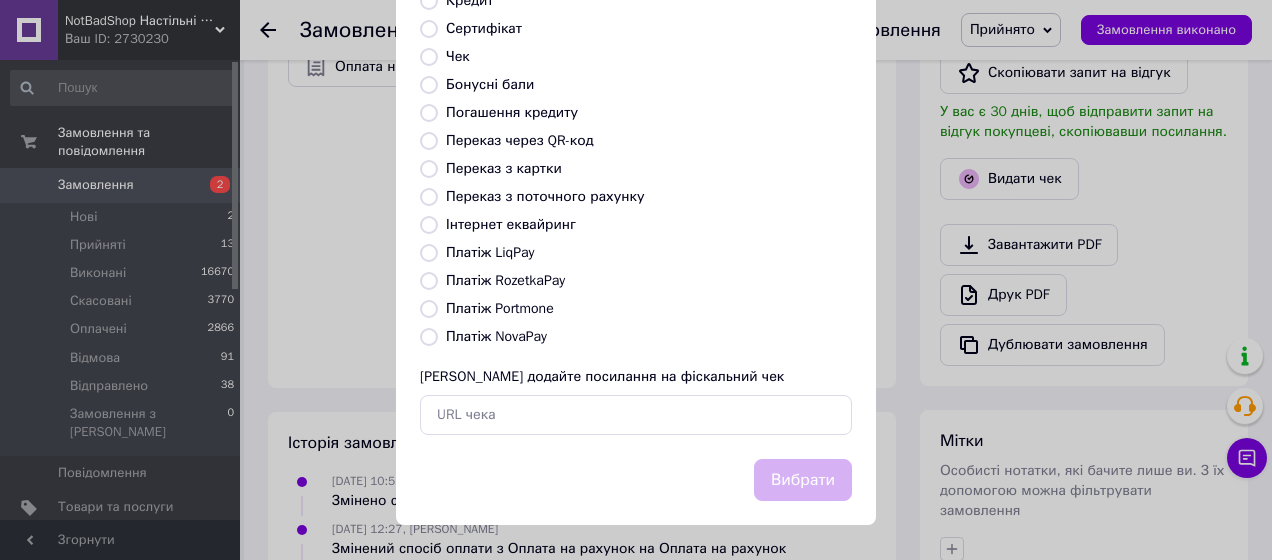 click on "Переказ з картки" at bounding box center (504, 168) 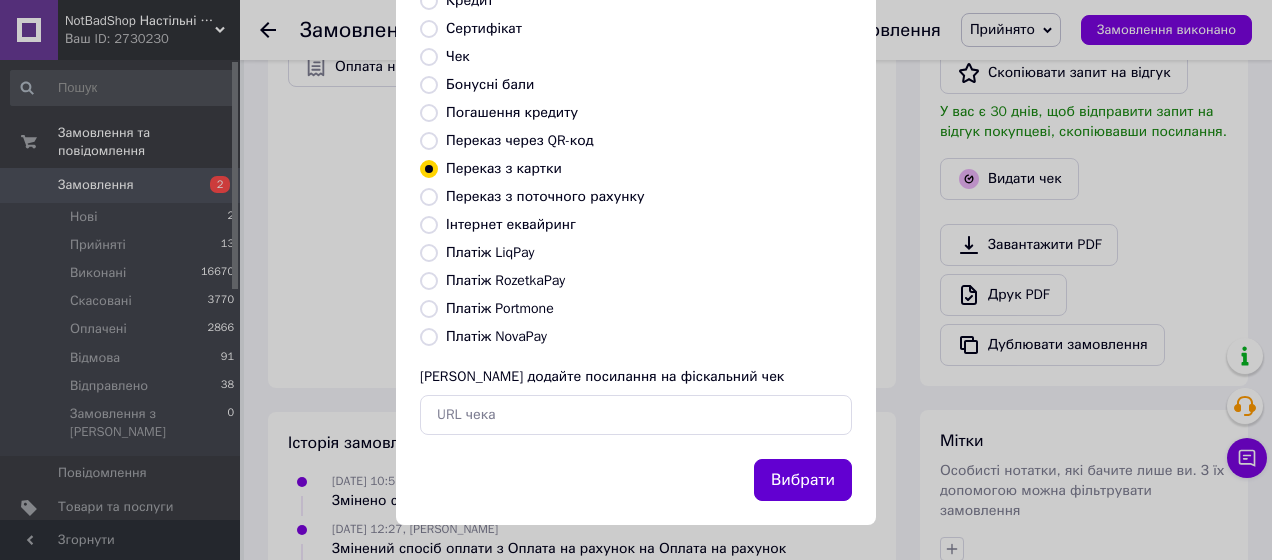 click on "Вибрати" at bounding box center (803, 480) 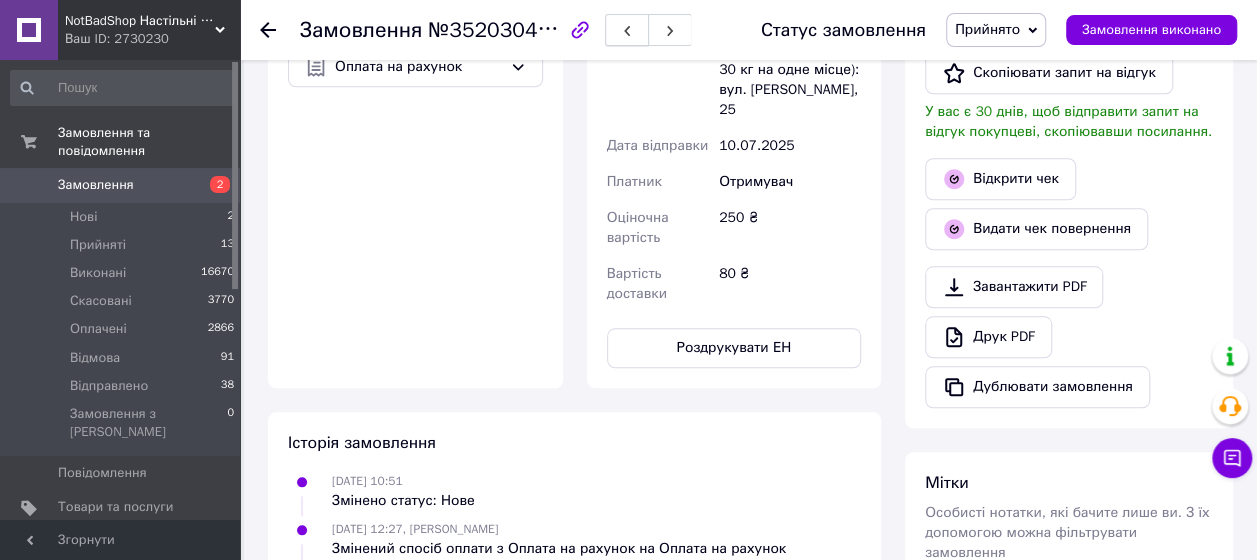 click 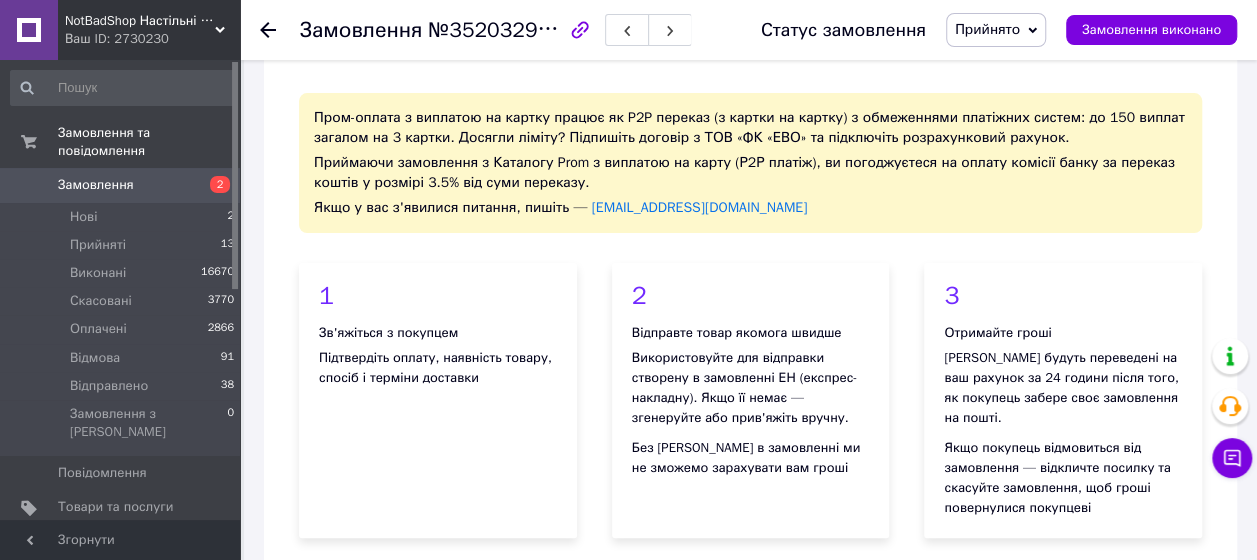 scroll, scrollTop: 0, scrollLeft: 0, axis: both 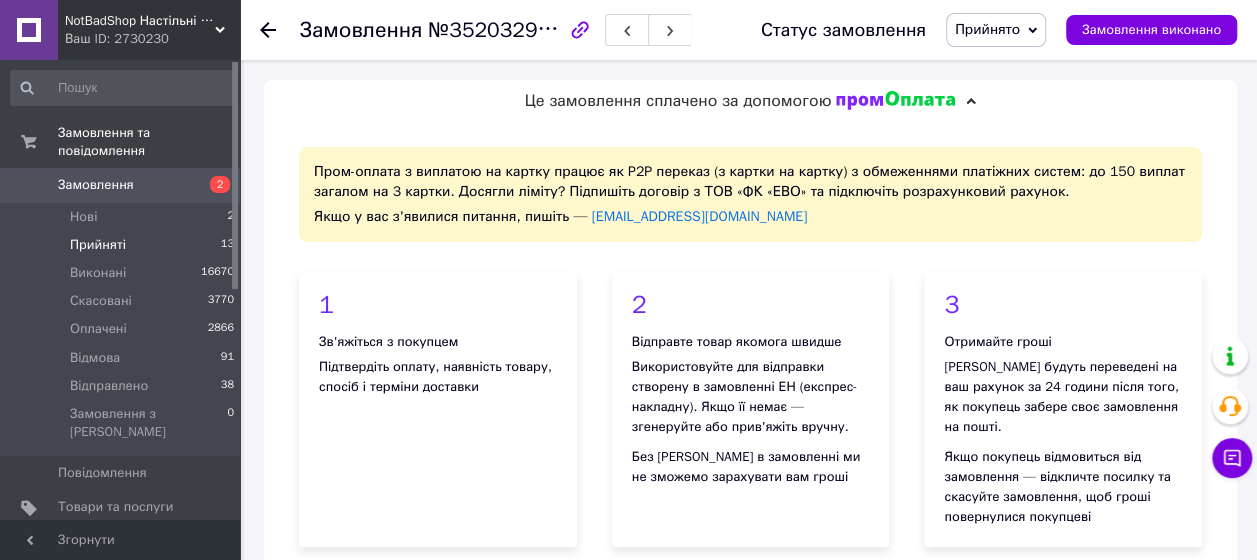 click on "Прийняті 13" at bounding box center (123, 245) 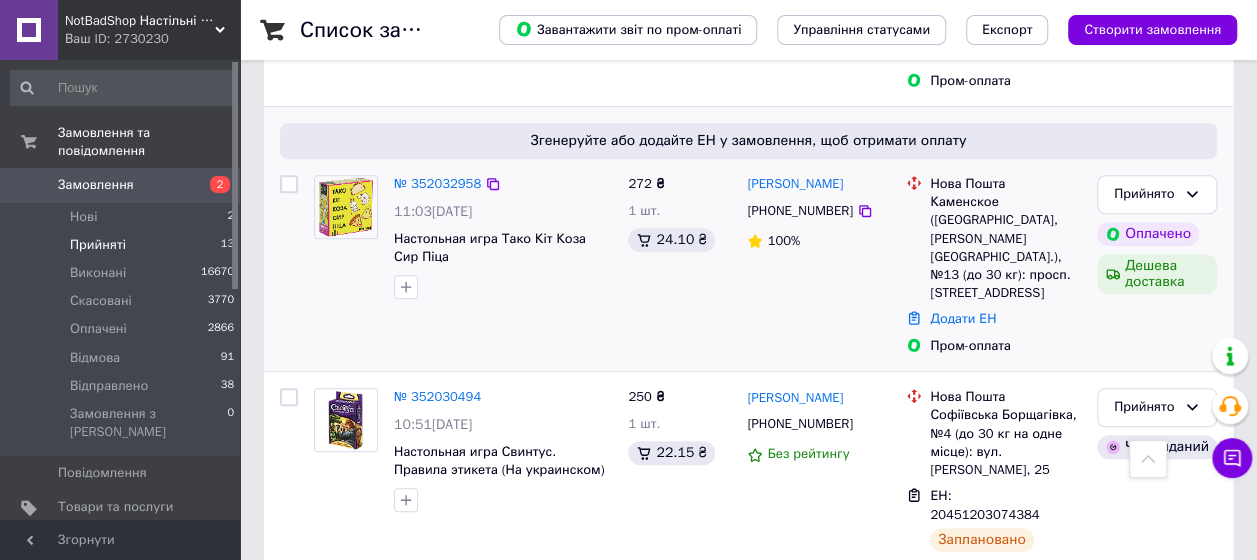scroll, scrollTop: 400, scrollLeft: 0, axis: vertical 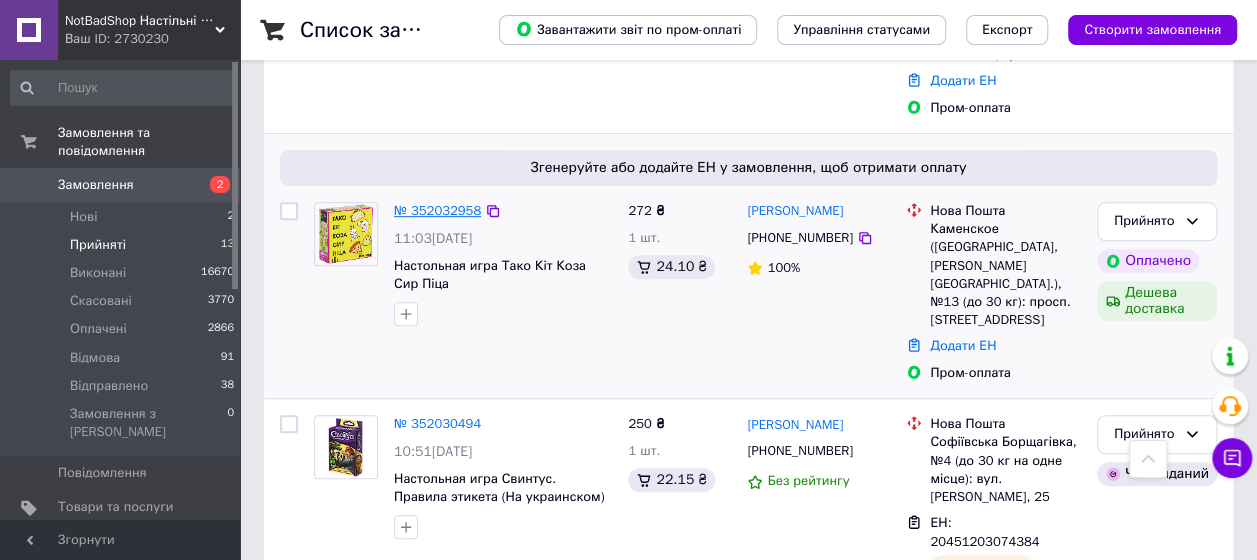 click on "№ 352032958" at bounding box center [437, 210] 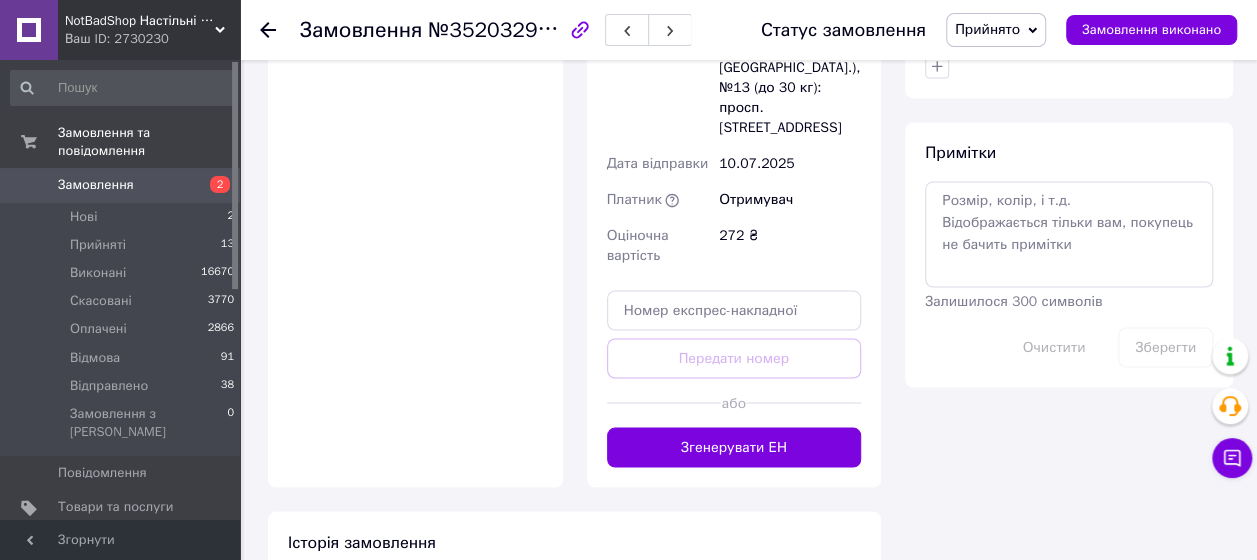 scroll, scrollTop: 1654, scrollLeft: 0, axis: vertical 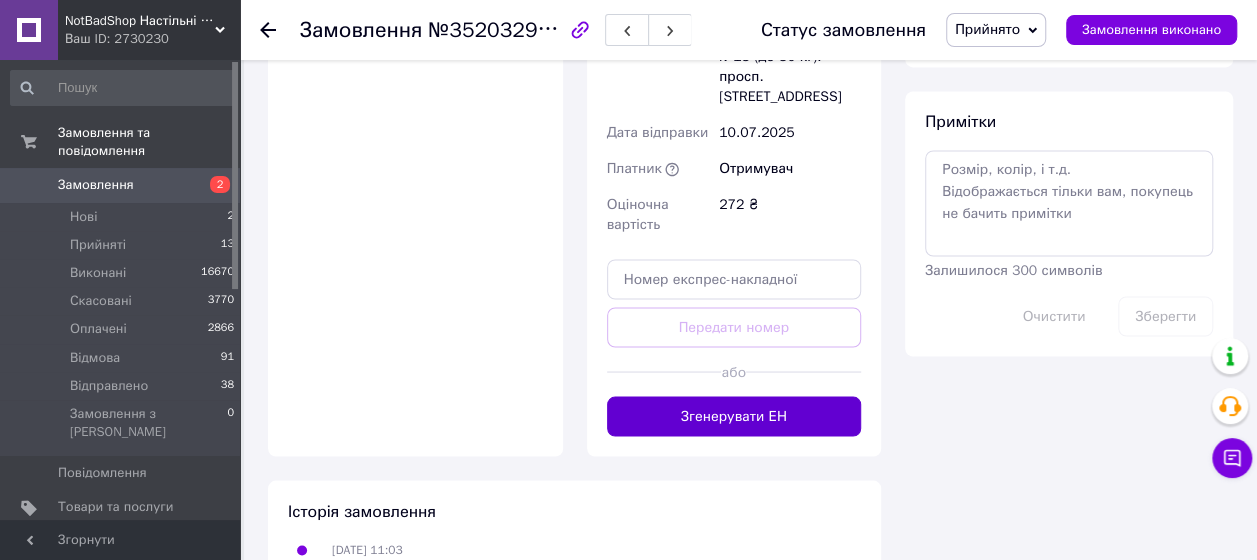 click on "Згенерувати ЕН" at bounding box center (734, 416) 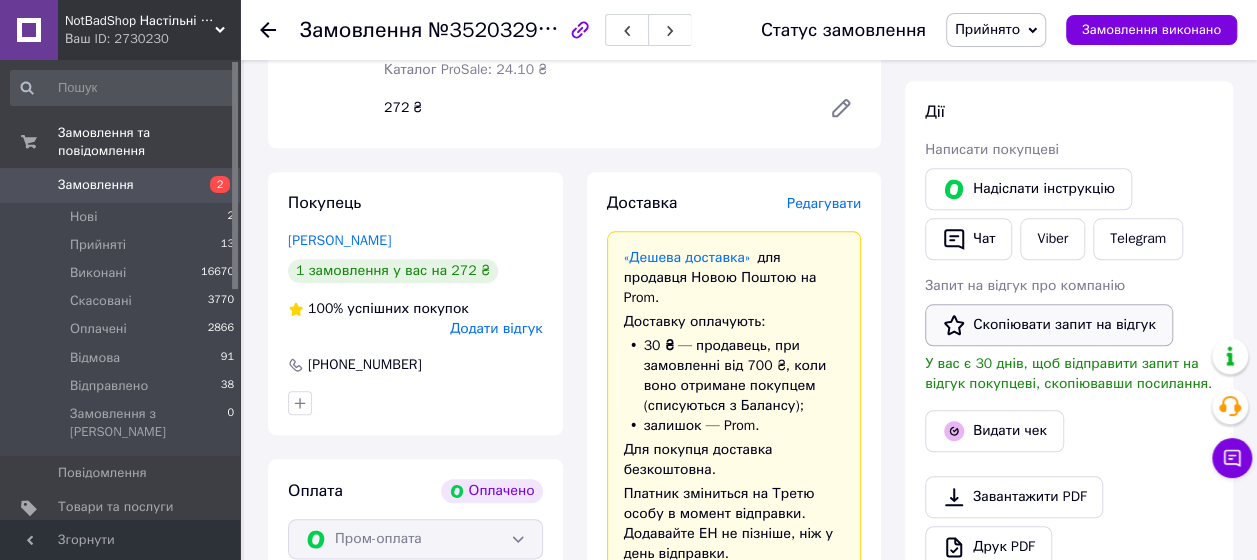 scroll, scrollTop: 1054, scrollLeft: 0, axis: vertical 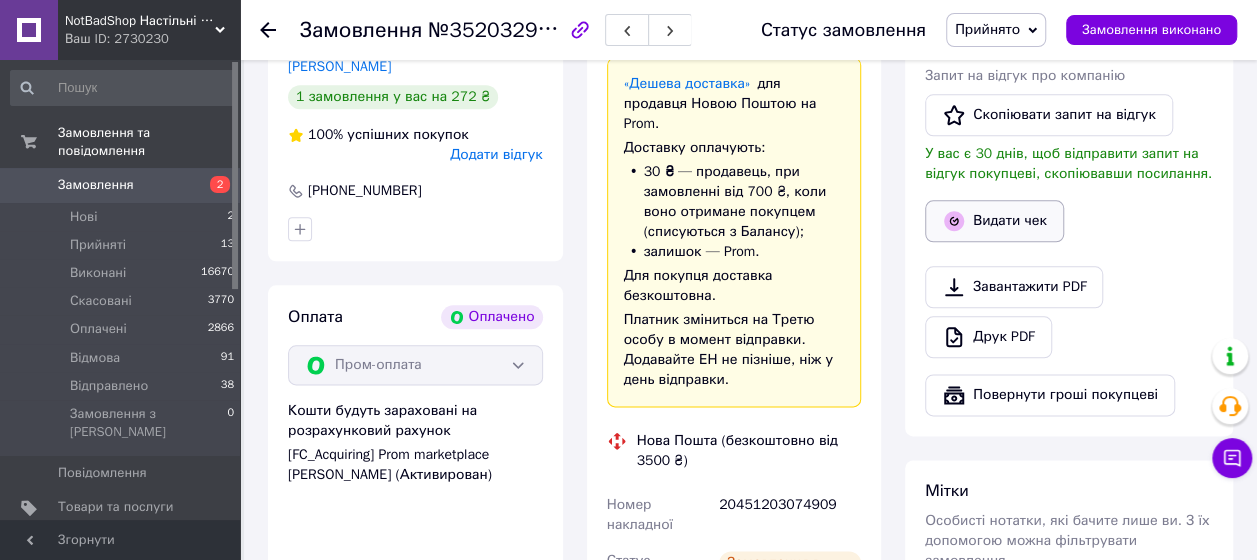 click on "Видати чек" at bounding box center (994, 221) 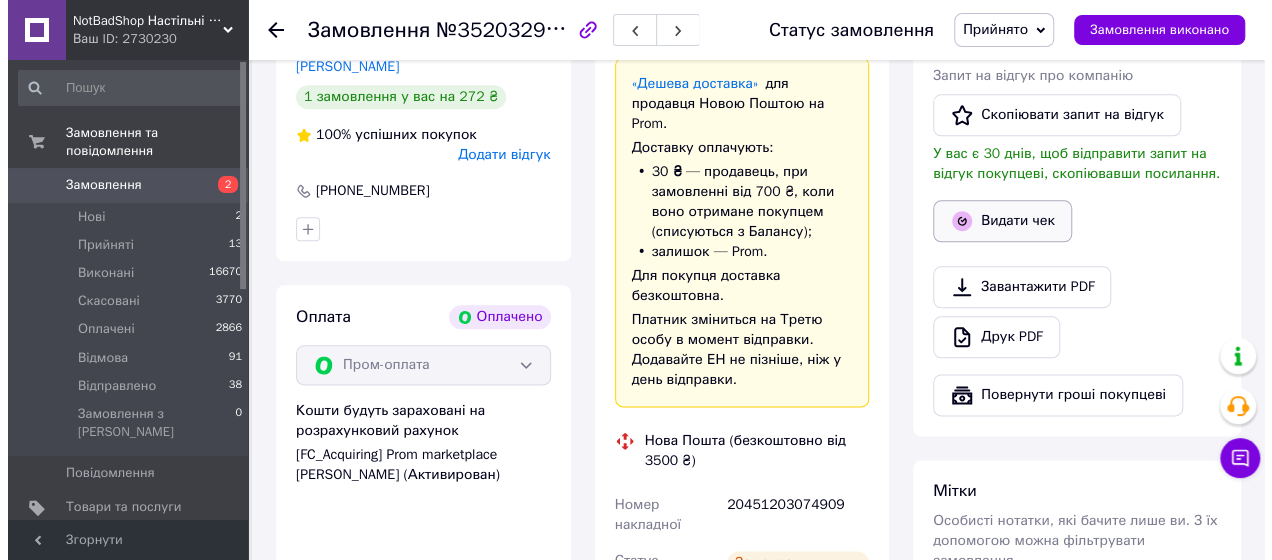 scroll, scrollTop: 1034, scrollLeft: 0, axis: vertical 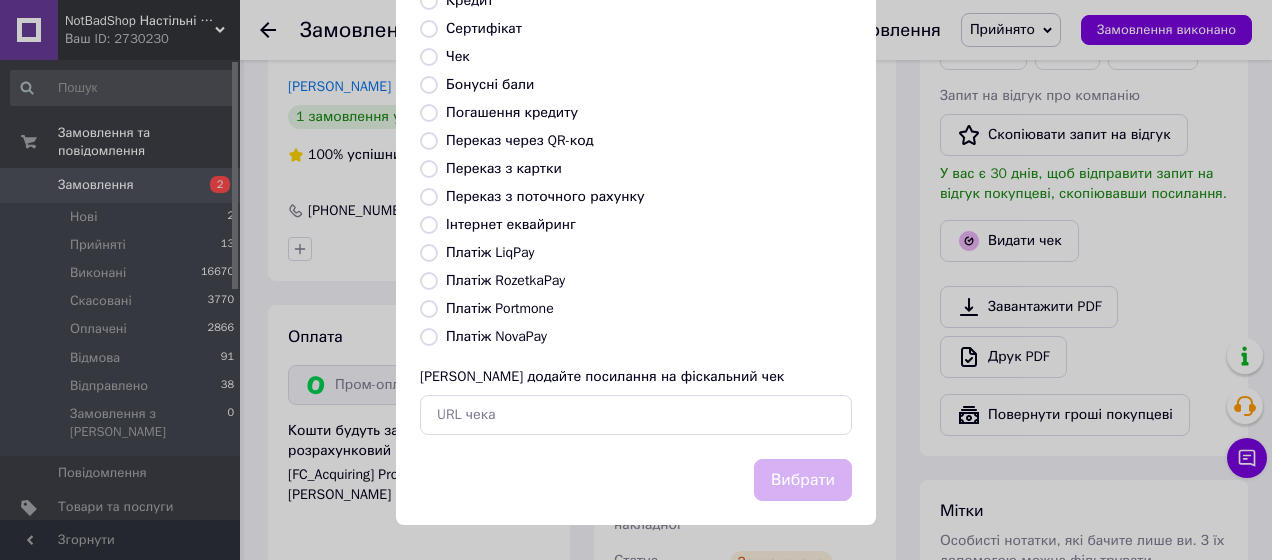 click on "Платіж RozetkaPay" at bounding box center (505, 280) 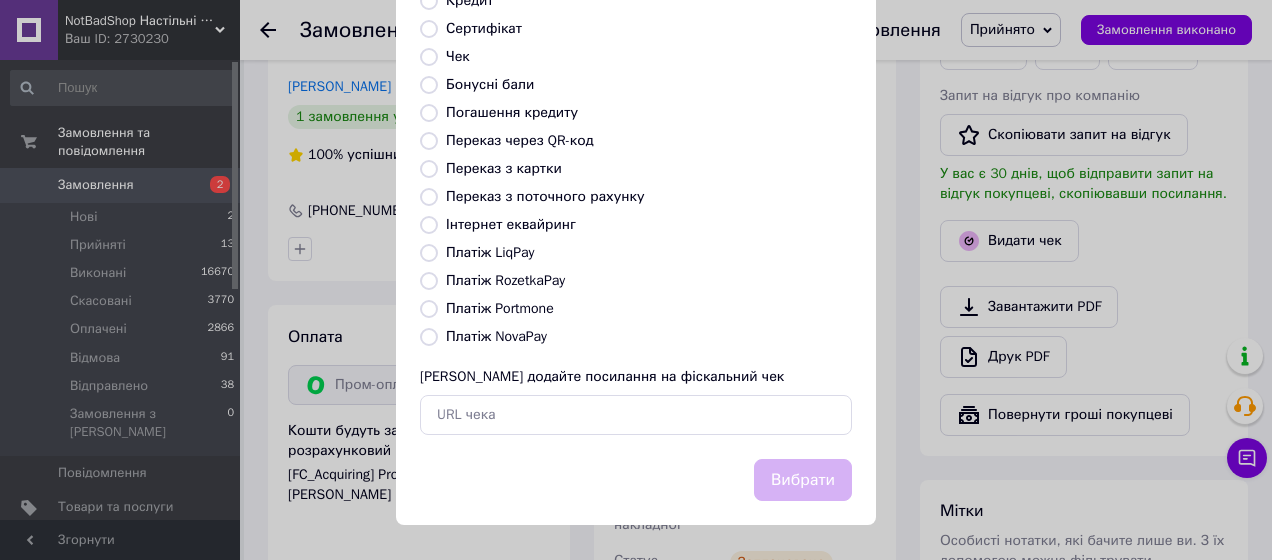 radio on "true" 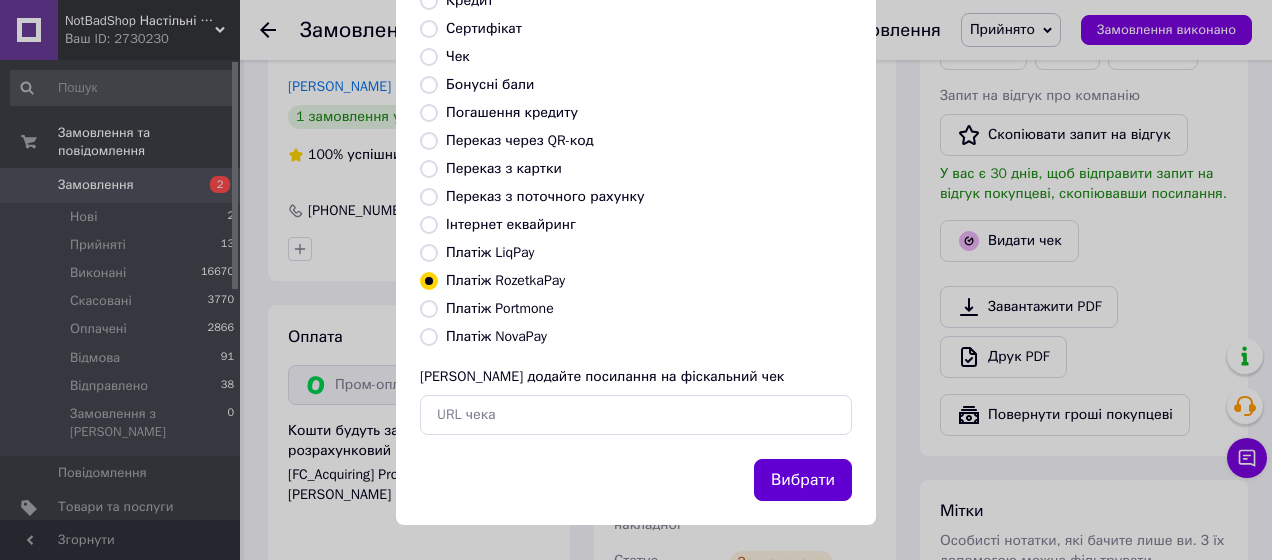 click on "Вибрати" at bounding box center (803, 480) 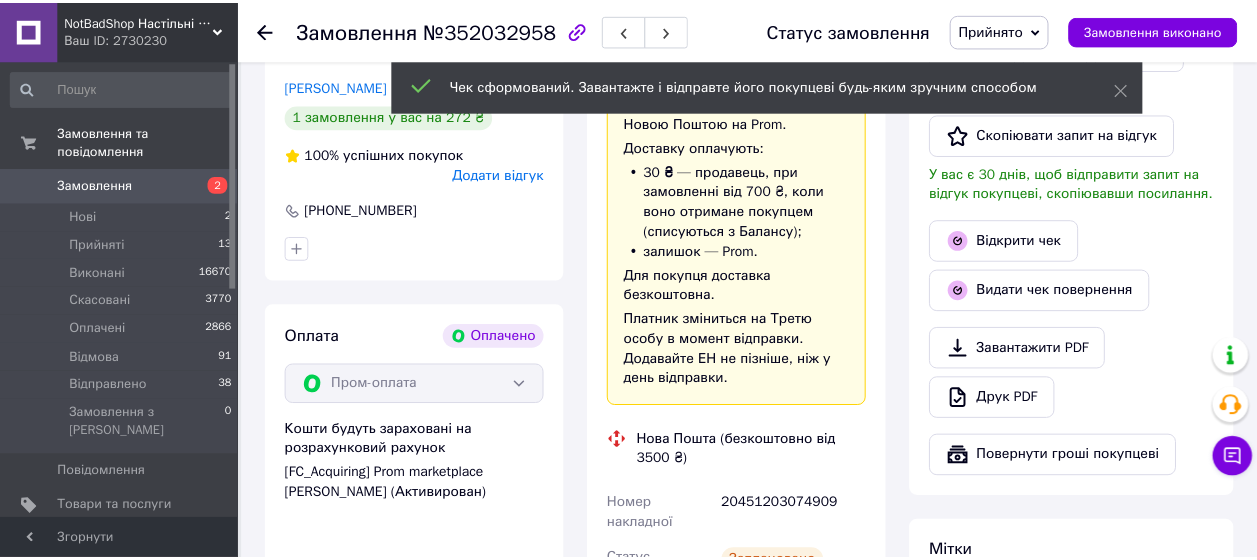 scroll, scrollTop: 1054, scrollLeft: 0, axis: vertical 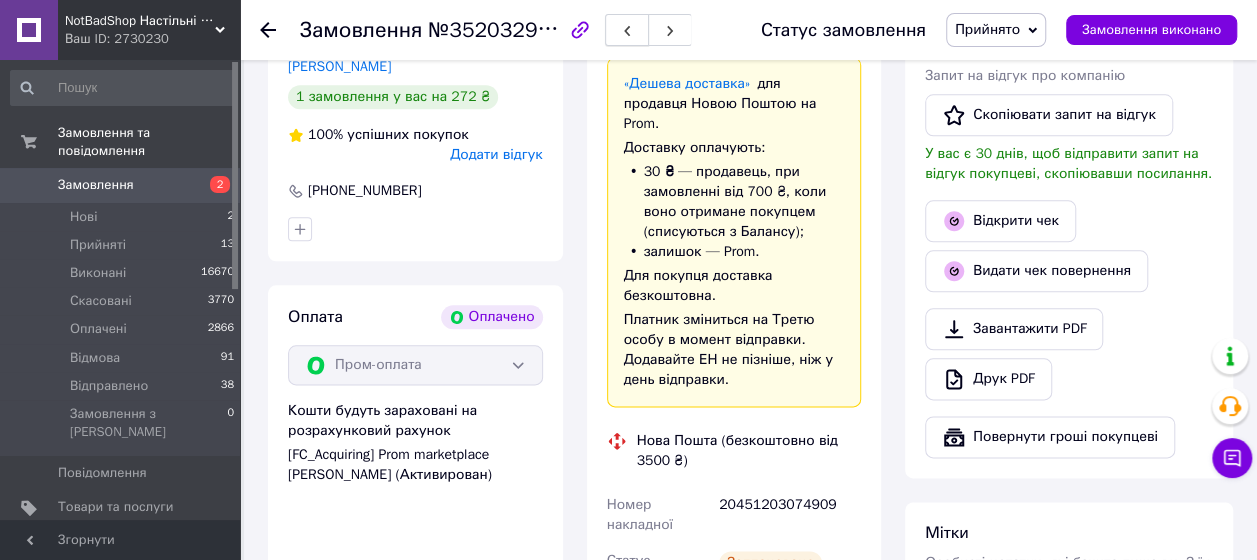 click at bounding box center [627, 30] 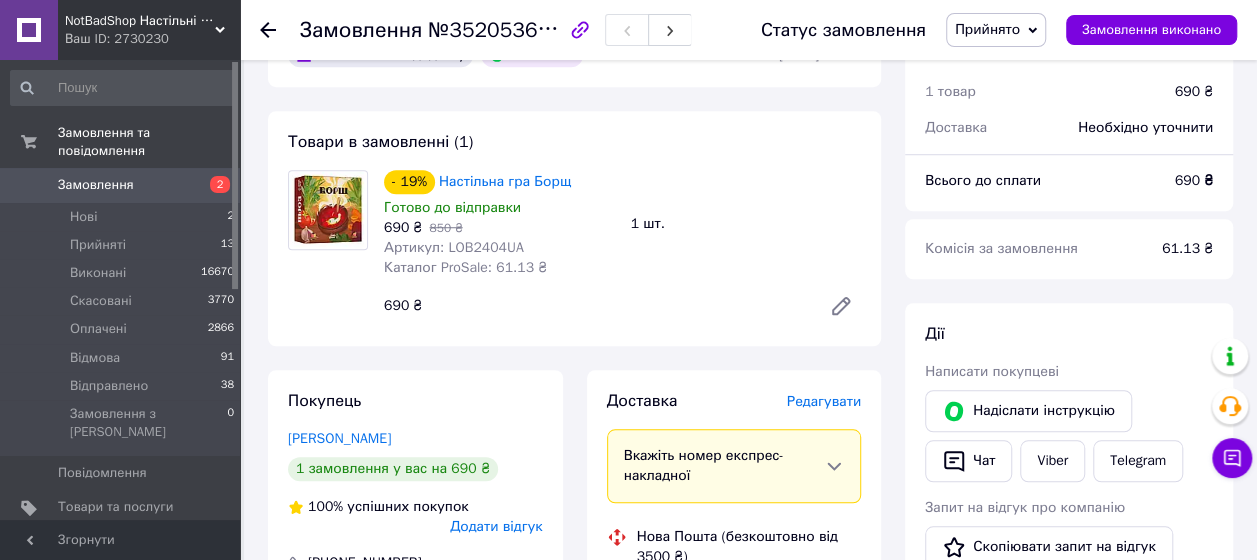 scroll, scrollTop: 630, scrollLeft: 0, axis: vertical 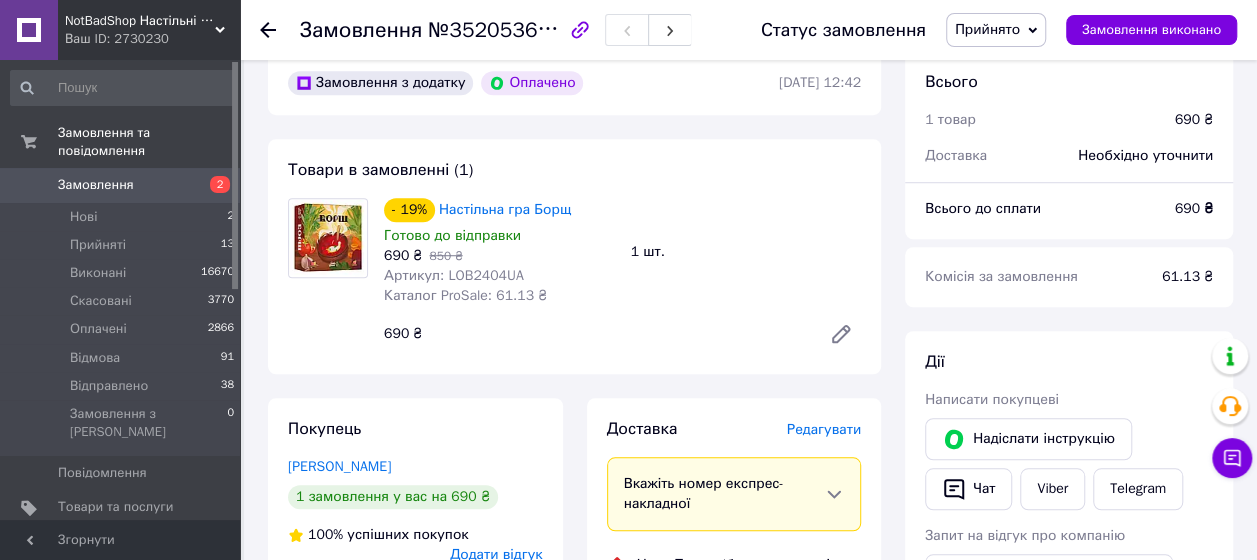 click on "Замовлення" at bounding box center (121, 185) 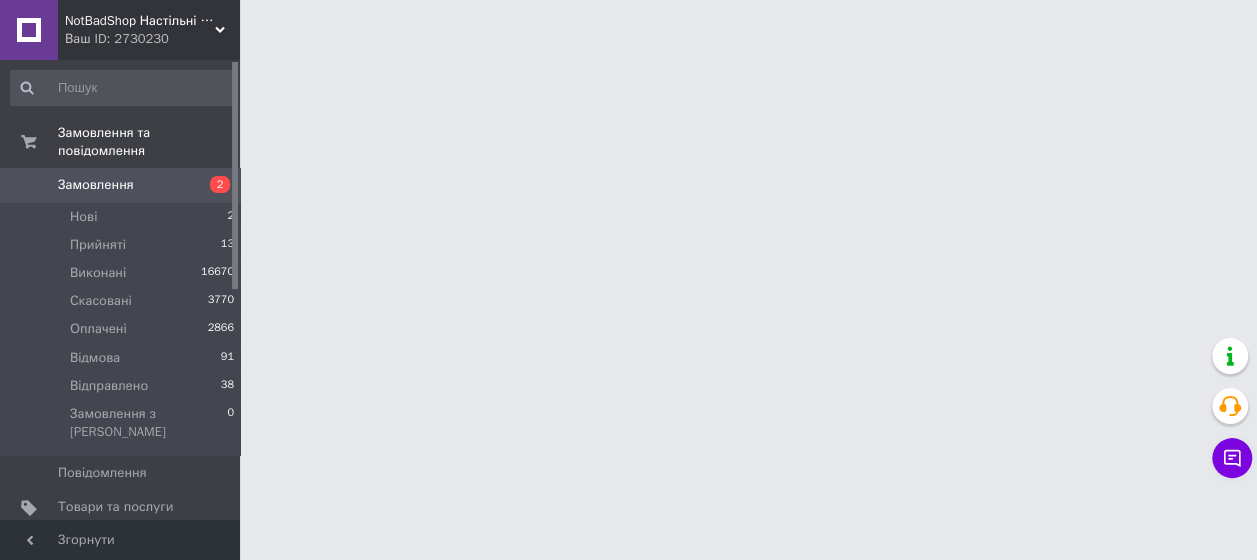 scroll, scrollTop: 0, scrollLeft: 0, axis: both 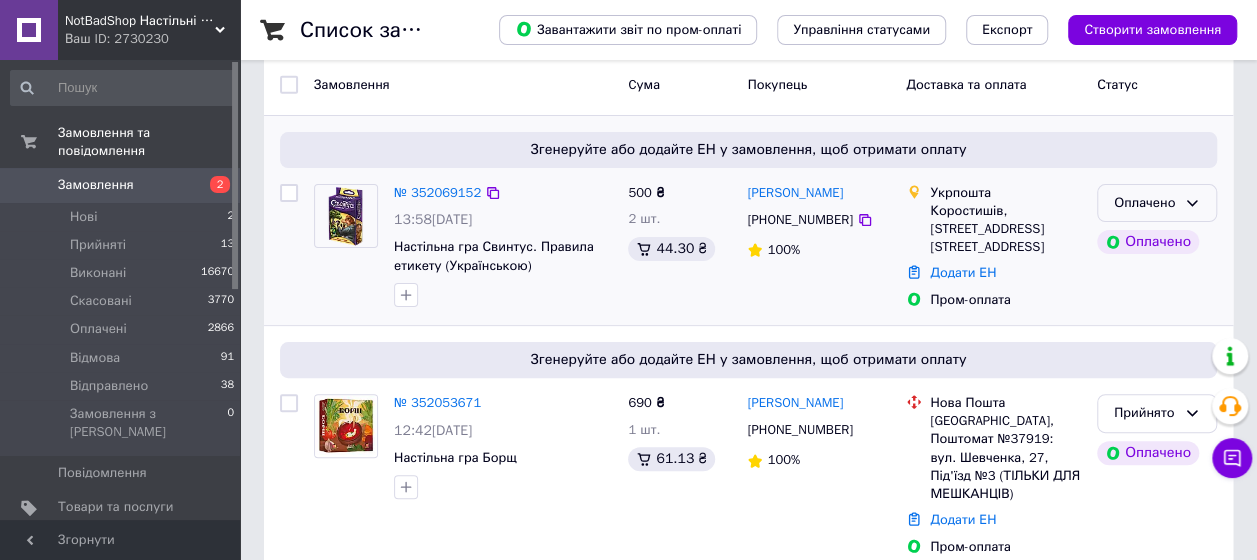 click on "Оплачено" at bounding box center [1145, 203] 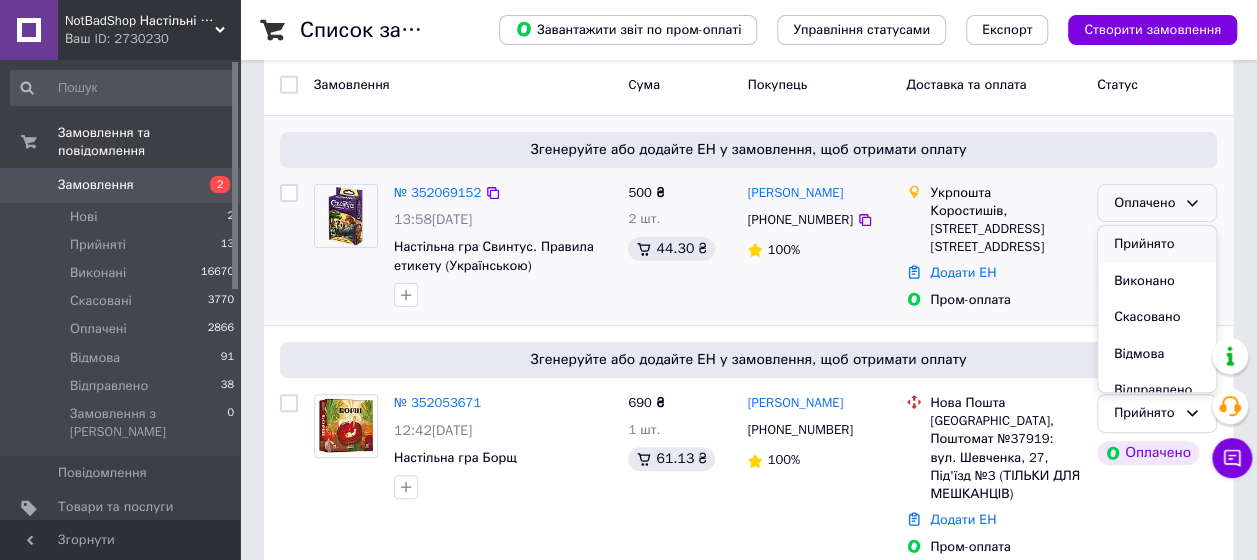 click on "Прийнято" at bounding box center (1157, 244) 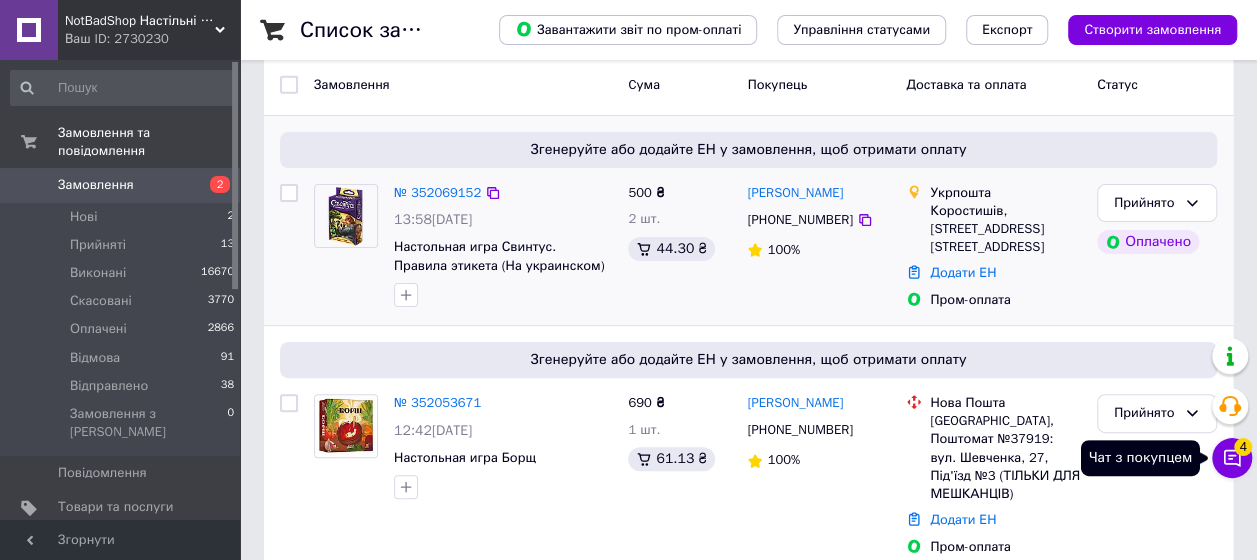 click 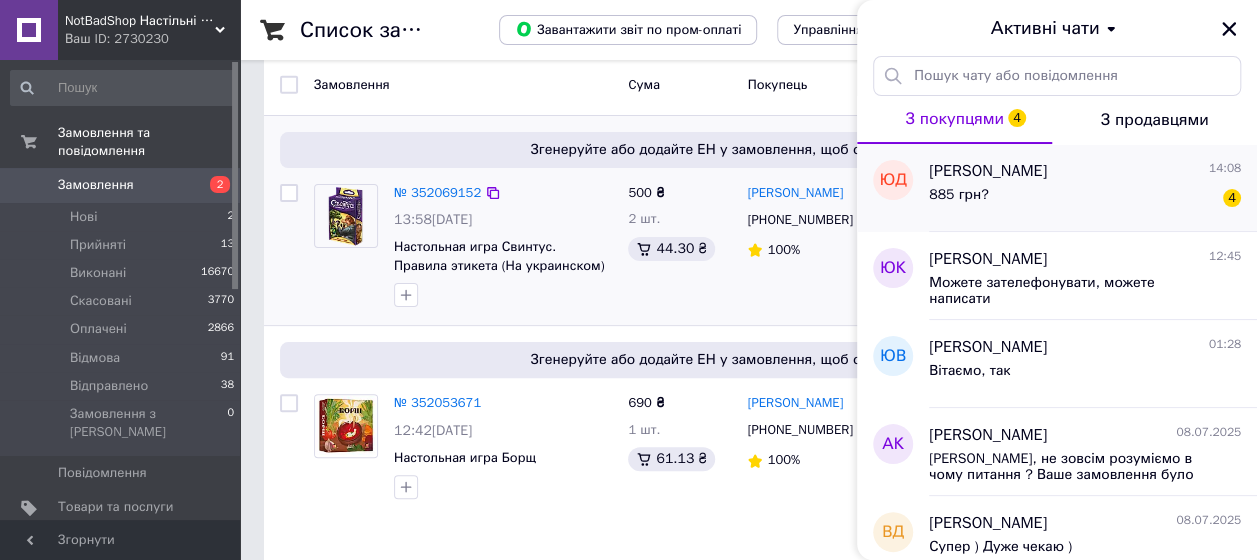 click on "[PERSON_NAME] 14:08" at bounding box center [1085, 171] 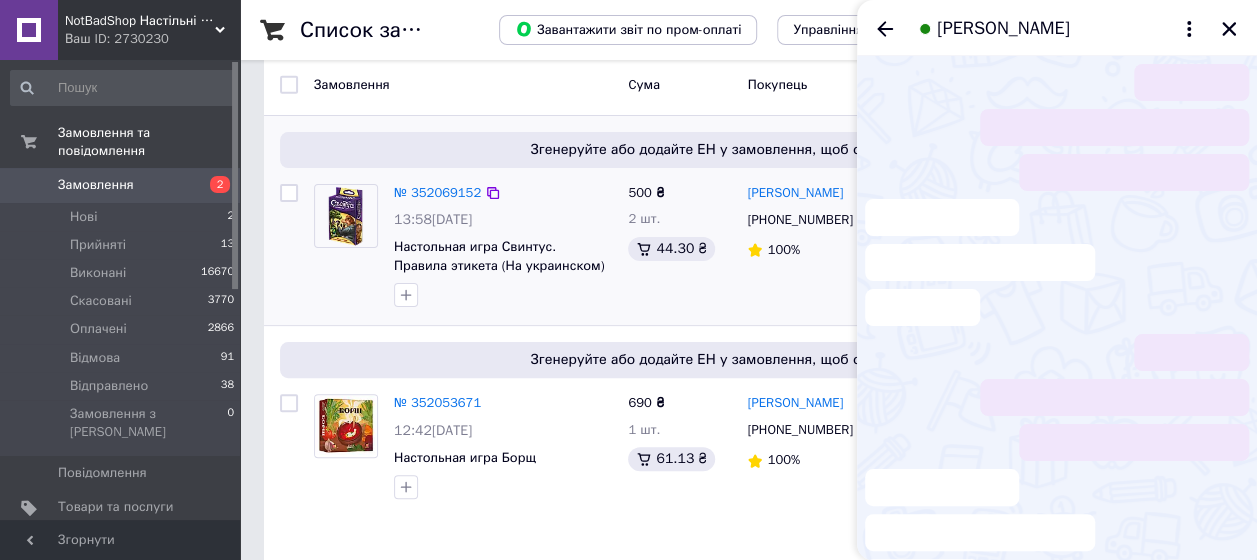 scroll, scrollTop: 114, scrollLeft: 0, axis: vertical 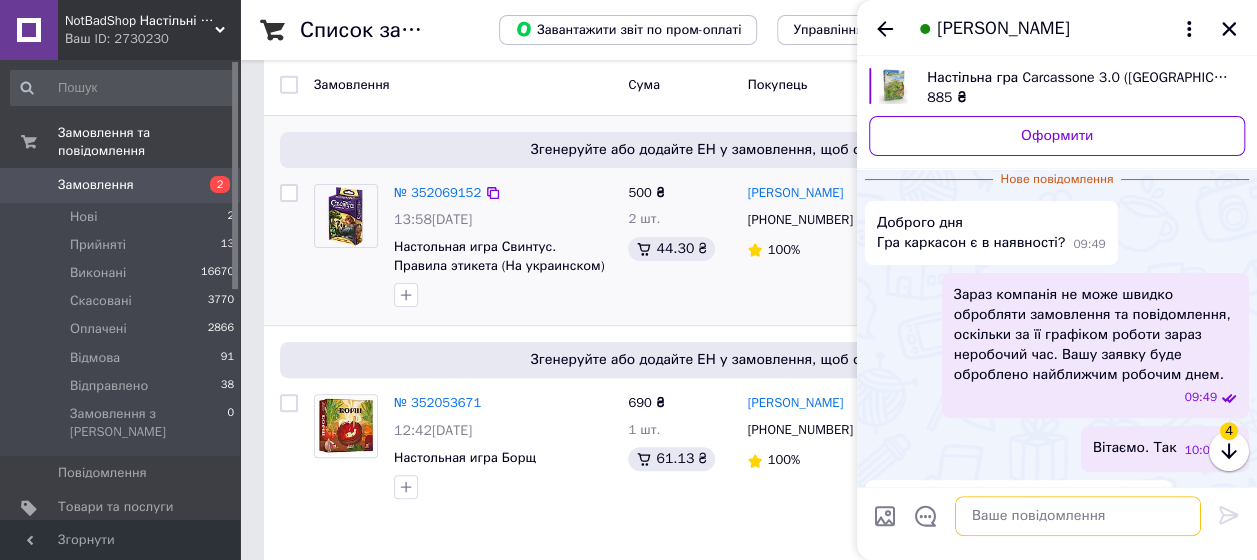 click at bounding box center (1078, 516) 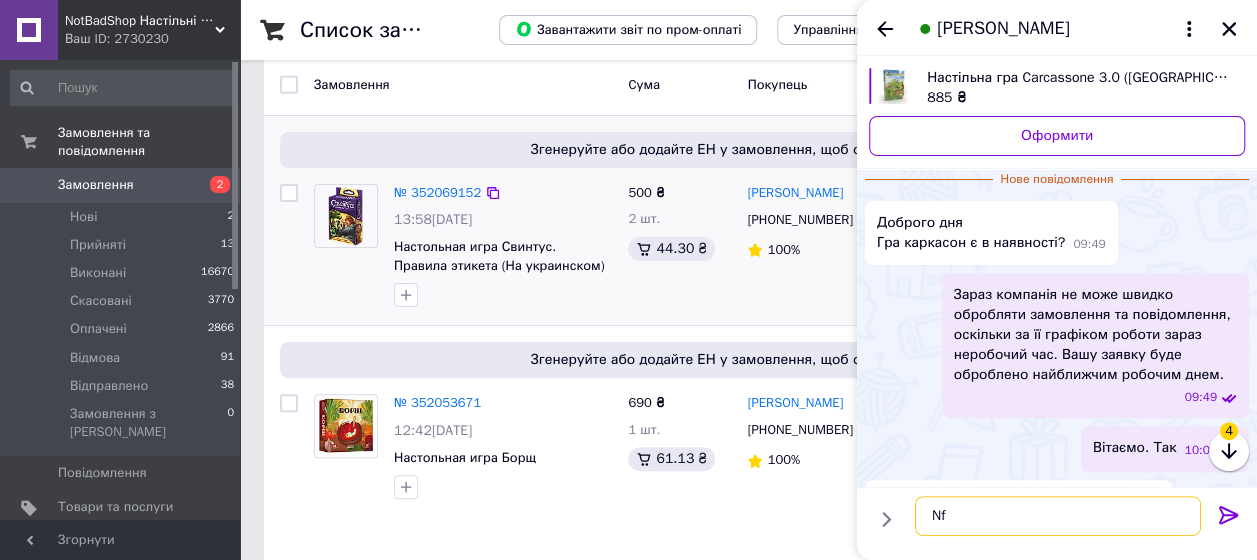 type on "N" 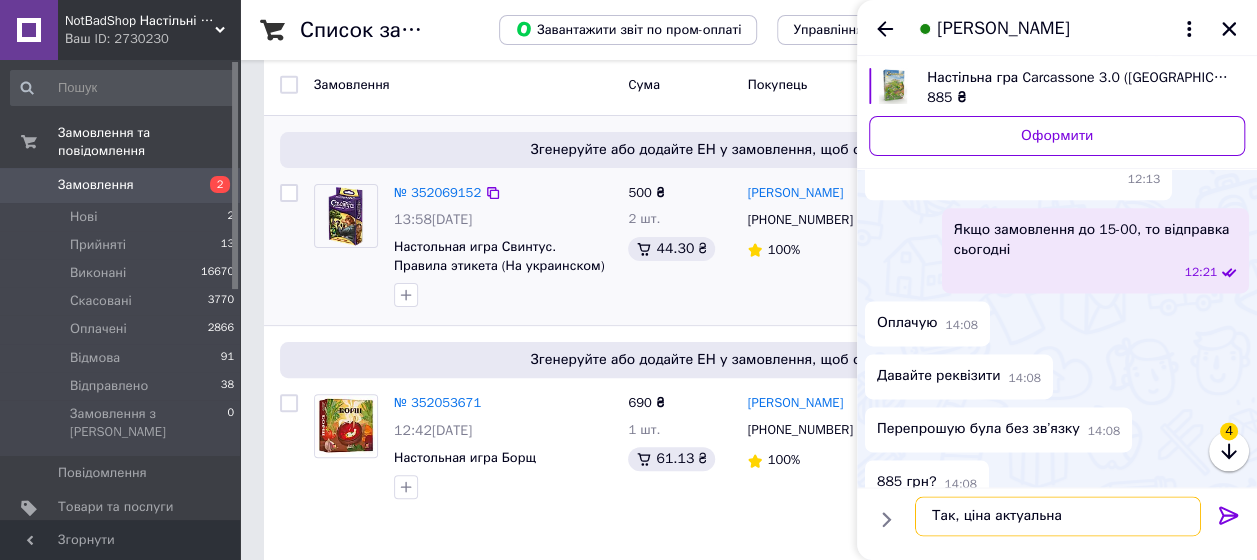 scroll, scrollTop: 1198, scrollLeft: 0, axis: vertical 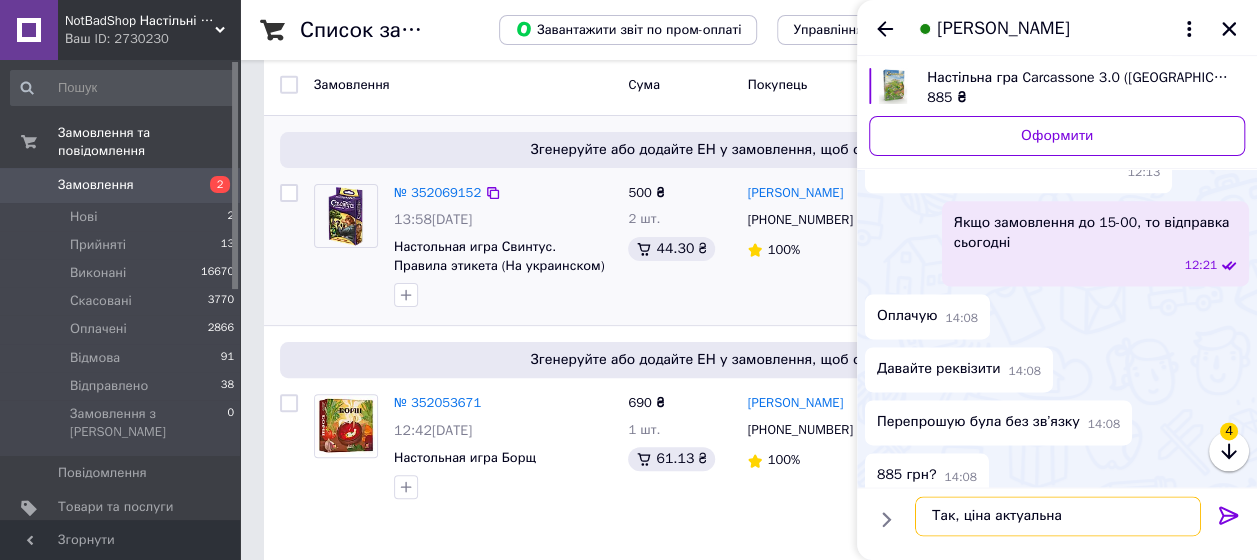 type on "Так, ціна актуальна" 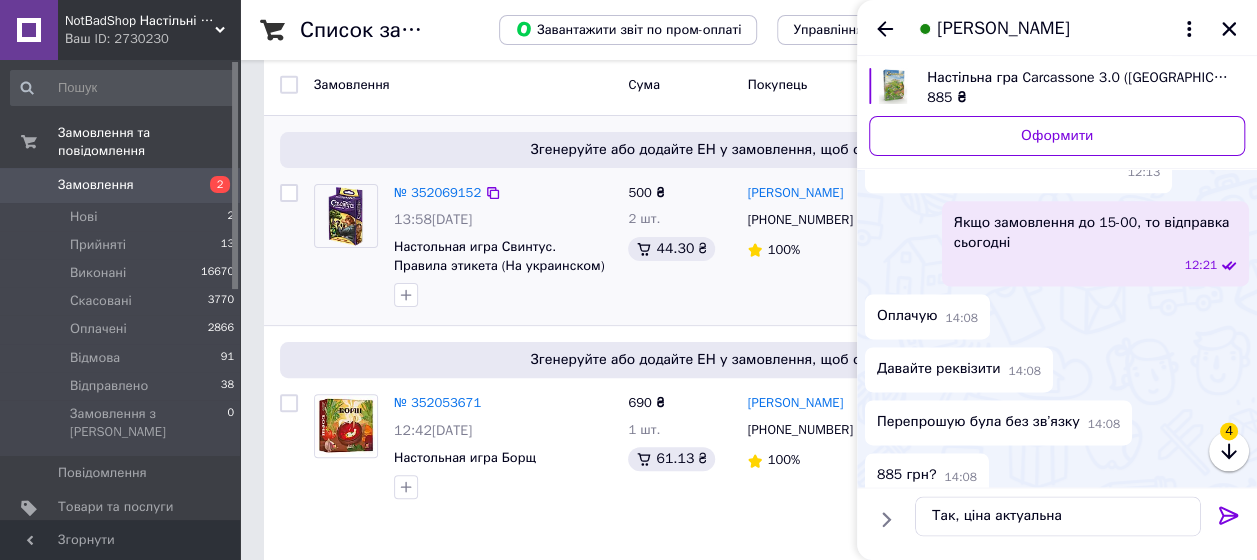 click 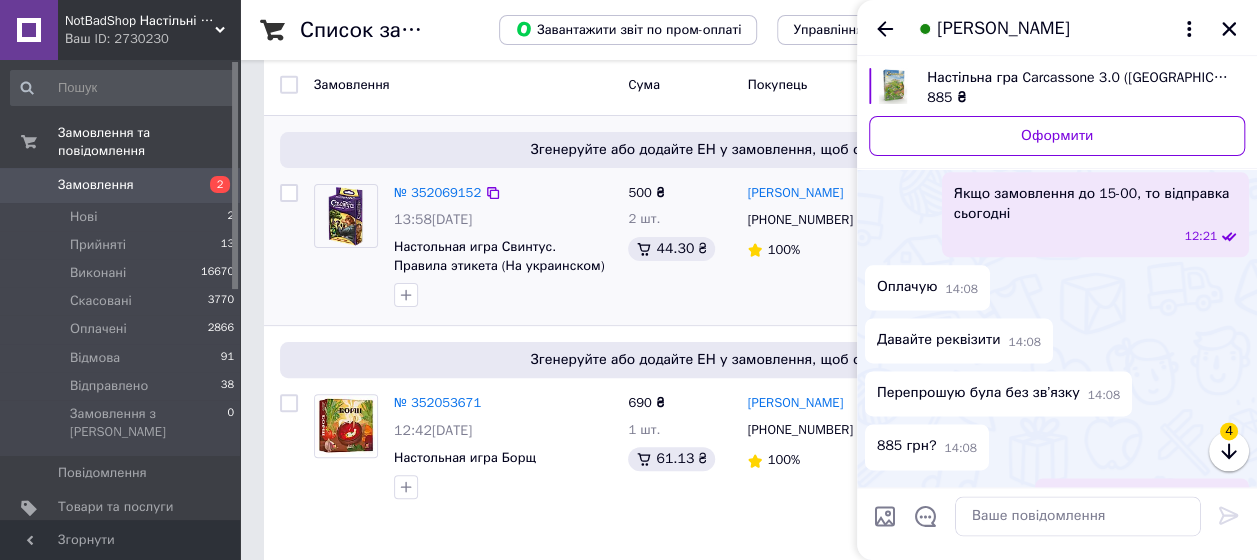 scroll, scrollTop: 1215, scrollLeft: 0, axis: vertical 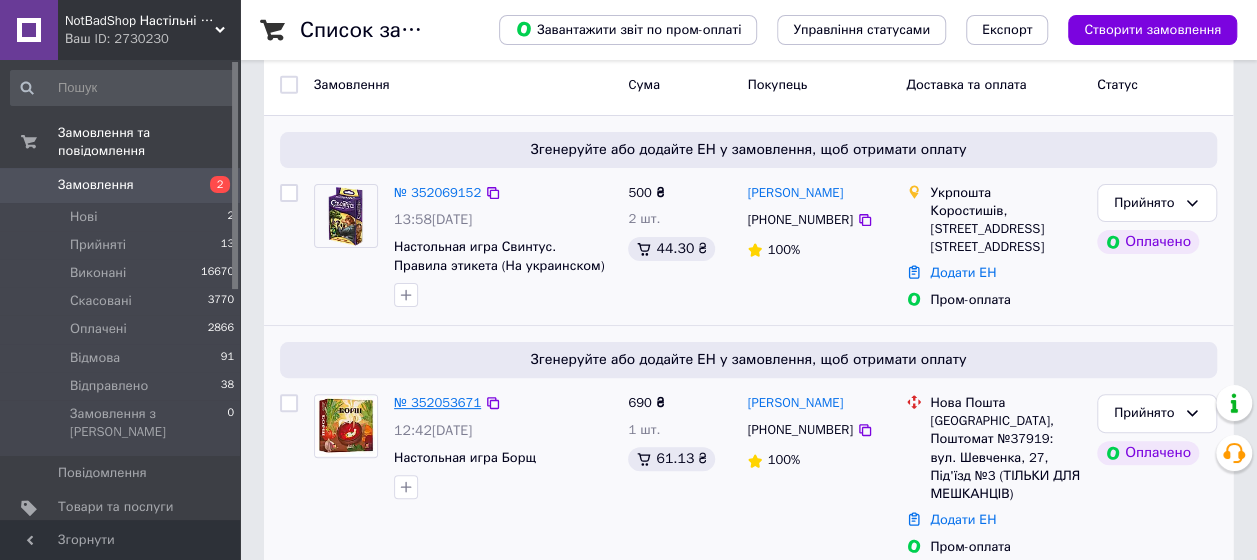 click on "№ 352053671" at bounding box center [437, 402] 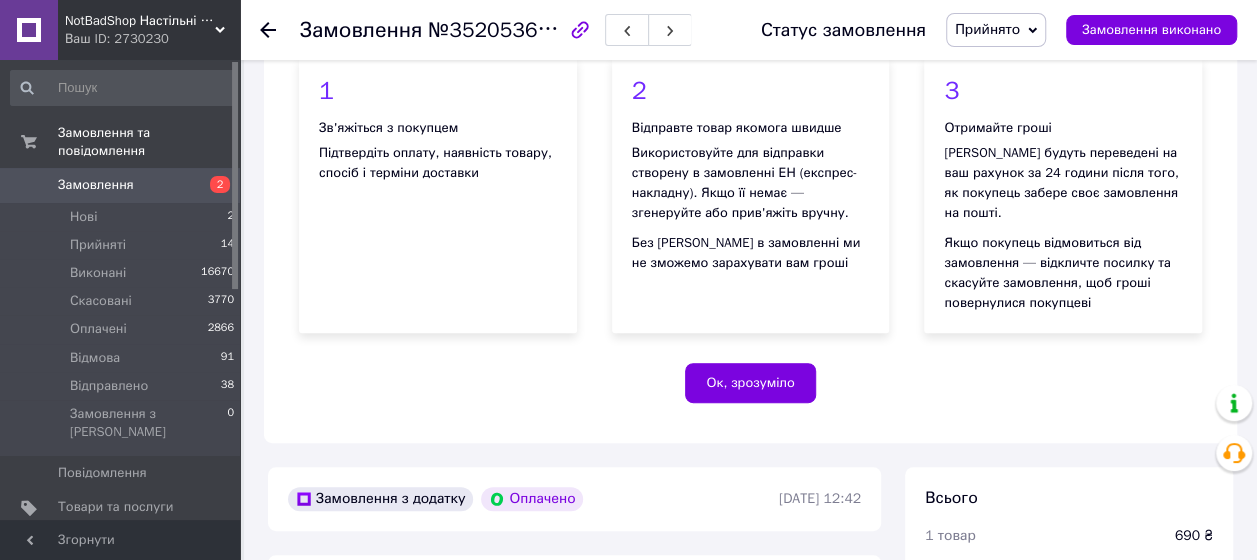 scroll, scrollTop: 400, scrollLeft: 0, axis: vertical 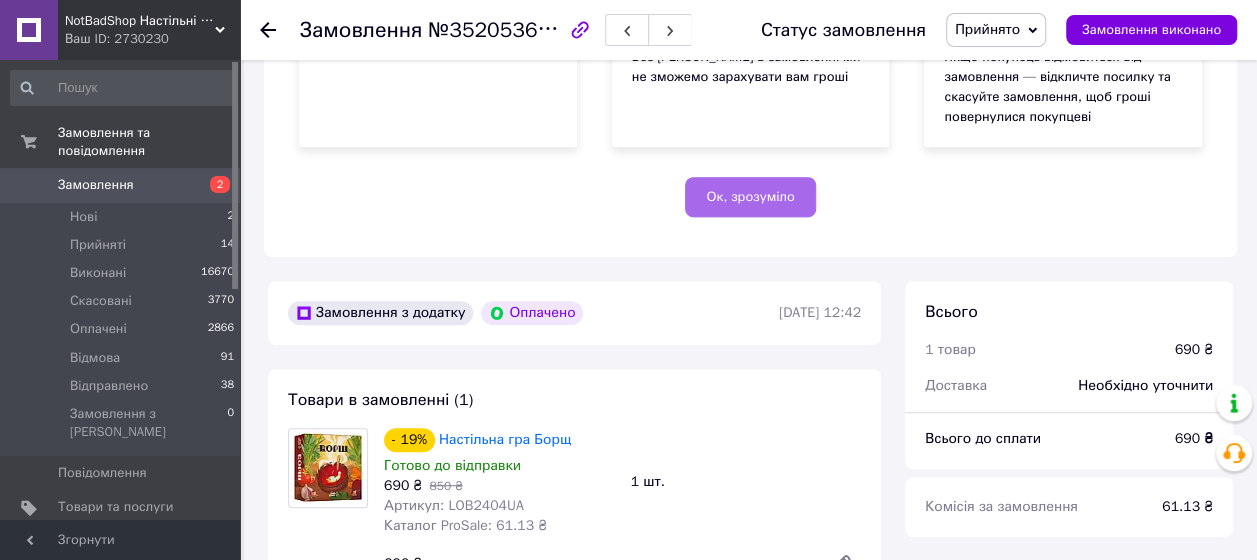 click on "Ок, зрозуміло" at bounding box center [750, 197] 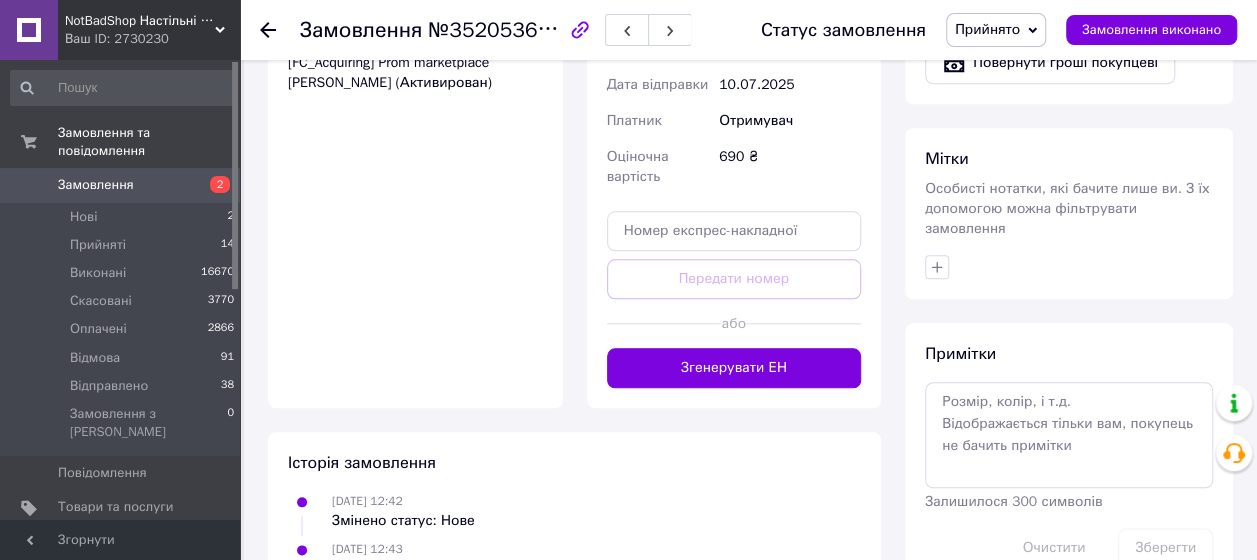 scroll, scrollTop: 1000, scrollLeft: 0, axis: vertical 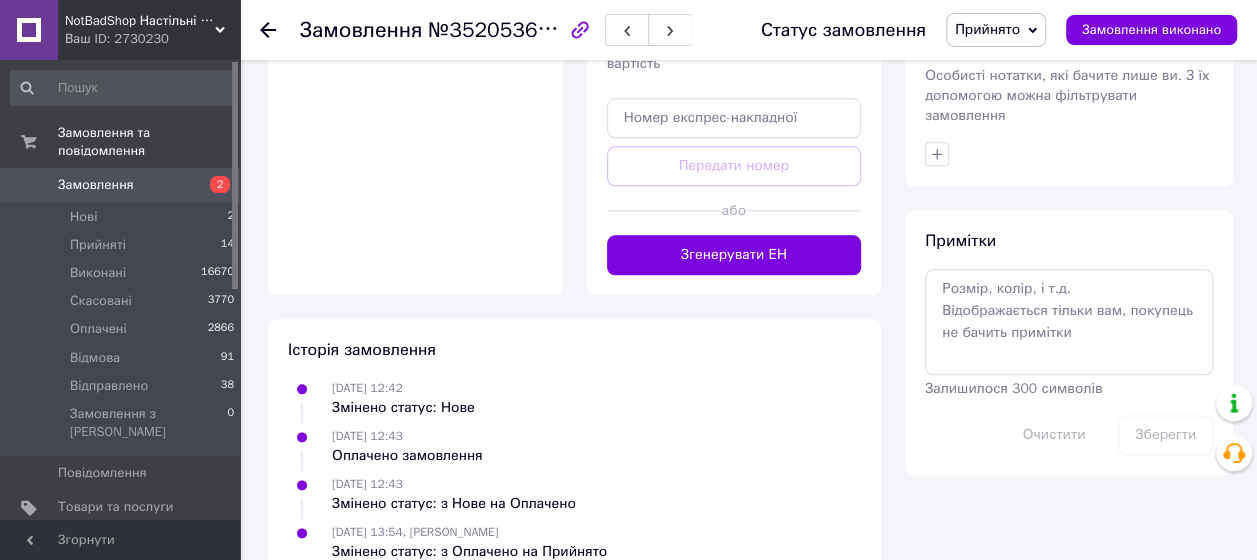 click on "Доставка [PERSON_NAME] Вкажіть номер експрес-накладної Обов'язково введіть номер експрес-накладної,
якщо створювали її не на цій сторінці. У разі,
якщо номер ЕН не буде доданий, ми не зможемо
виплатити гроші за замовлення Мобільний номер покупця (із замовлення) повинен відповідати номеру отримувача за накладною Нова Пошта (безкоштовно від 3500 ₴) Отримувач [PERSON_NAME] Телефон отримувача [PHONE_NUMBER] Адреса м. [GEOGRAPHIC_DATA] ([GEOGRAPHIC_DATA].), Поштомат №37919: вул. Шевченка, 27, Під'їзд №3 (ТІЛЬКИ ДЛЯ МЕШКАНЦІВ) Дата відправки [DATE] Платник Отримувач Оціночна вартість 690 ₴ або" at bounding box center [734, -106] 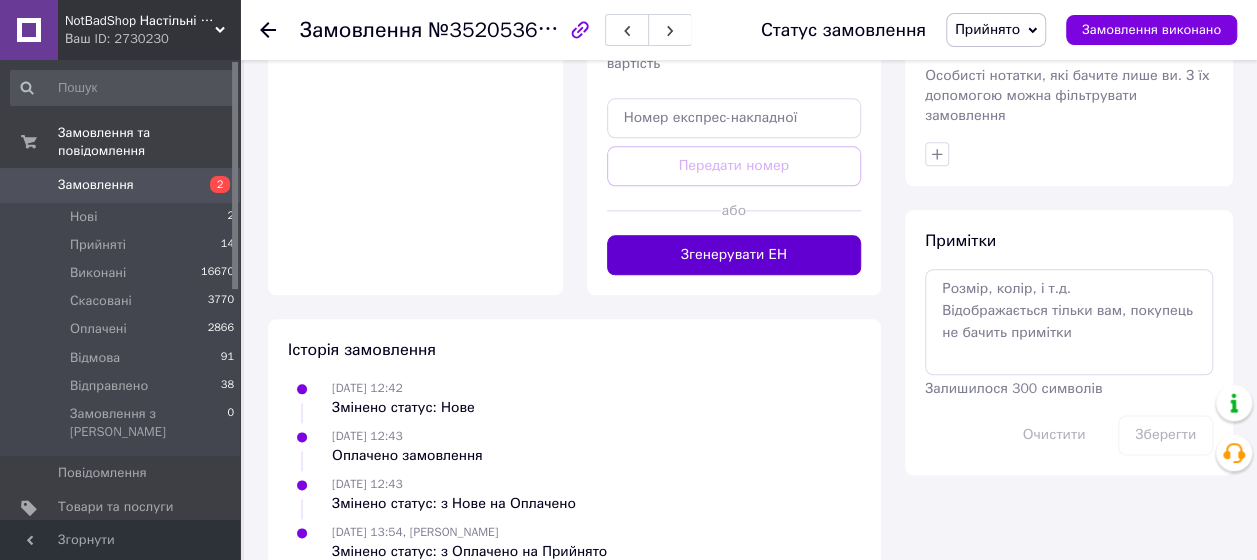 click on "Згенерувати ЕН" at bounding box center (734, 255) 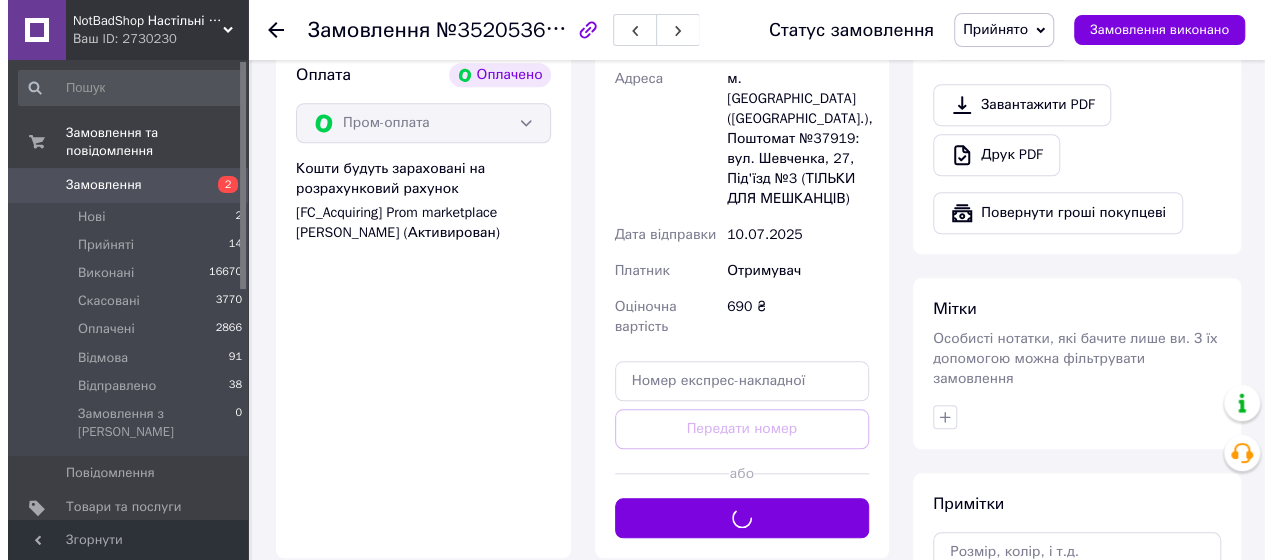 scroll, scrollTop: 500, scrollLeft: 0, axis: vertical 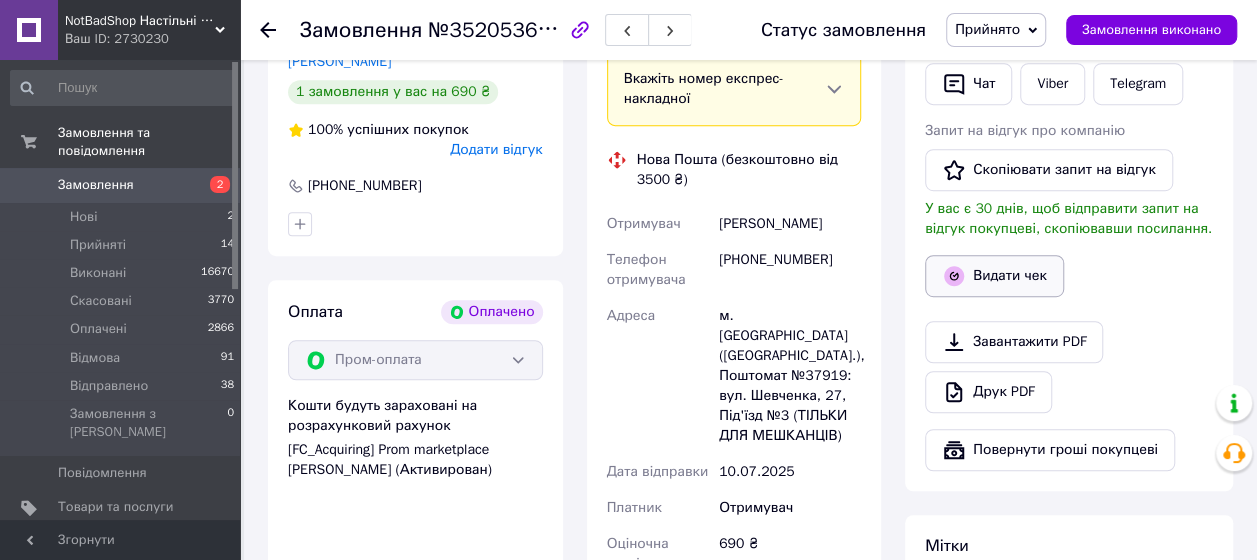 click on "Видати чек" at bounding box center [994, 276] 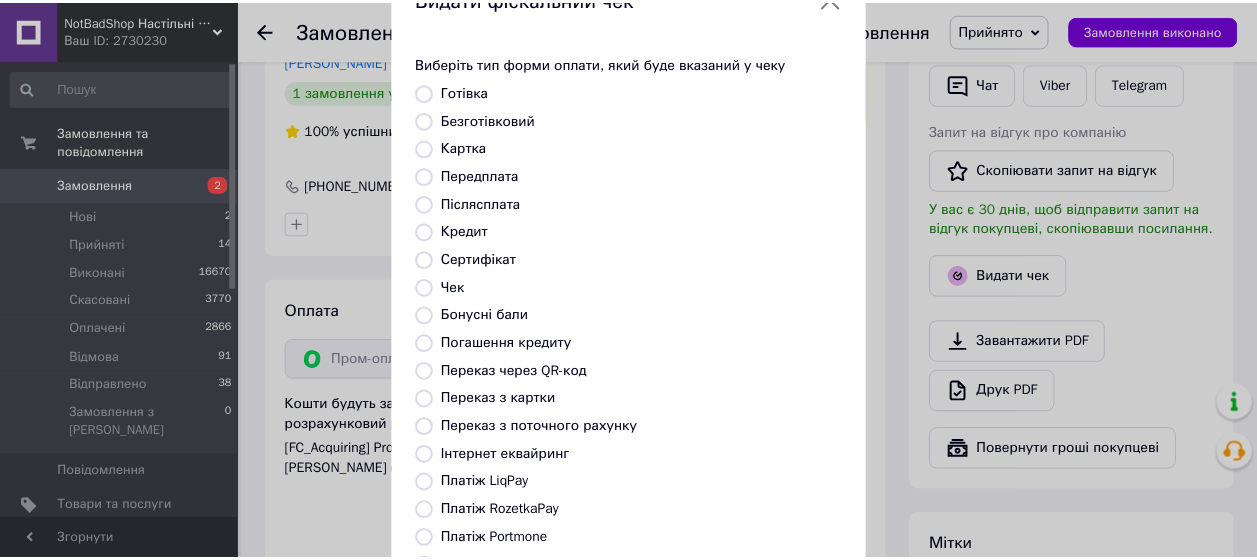 scroll, scrollTop: 298, scrollLeft: 0, axis: vertical 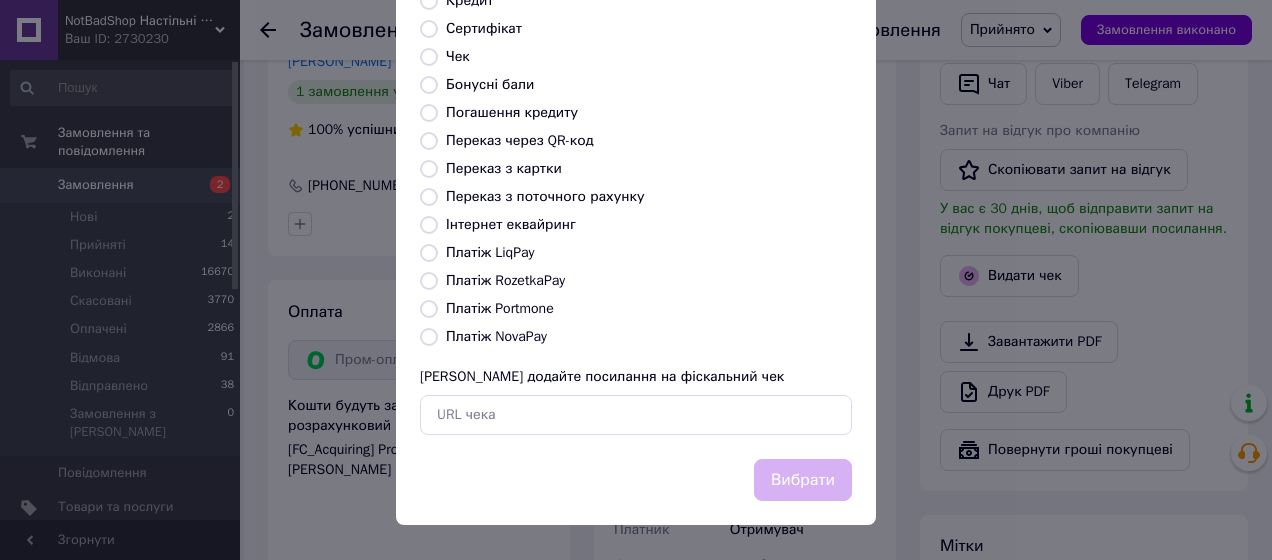click on "Платіж RozetkaPay" at bounding box center [649, 281] 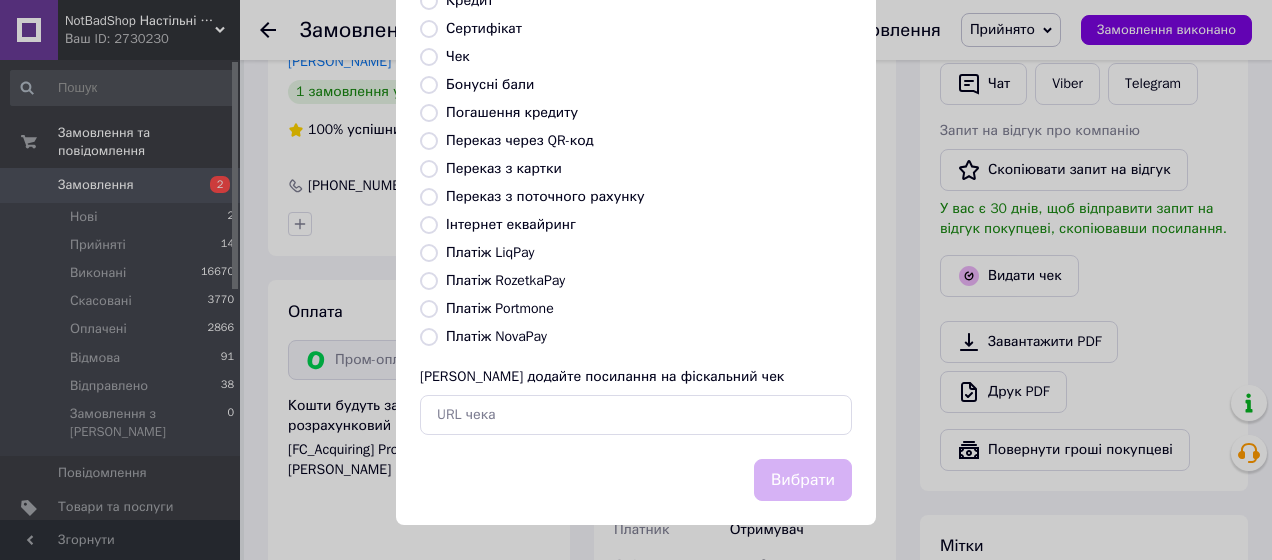 click on "Платіж RozetkaPay" at bounding box center [505, 280] 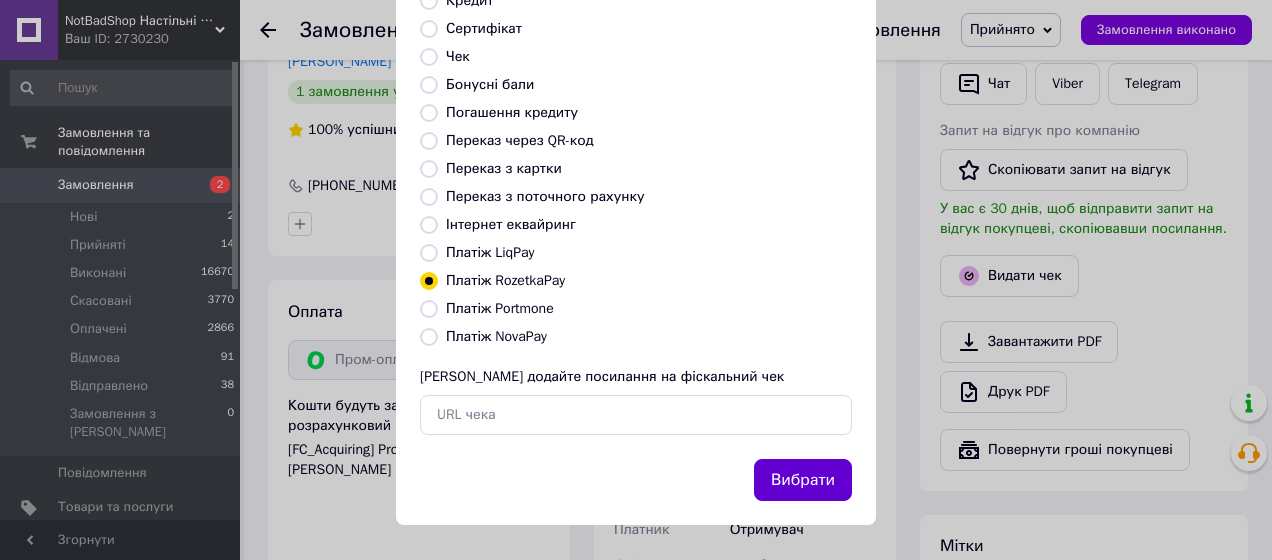 click on "Вибрати" at bounding box center (803, 480) 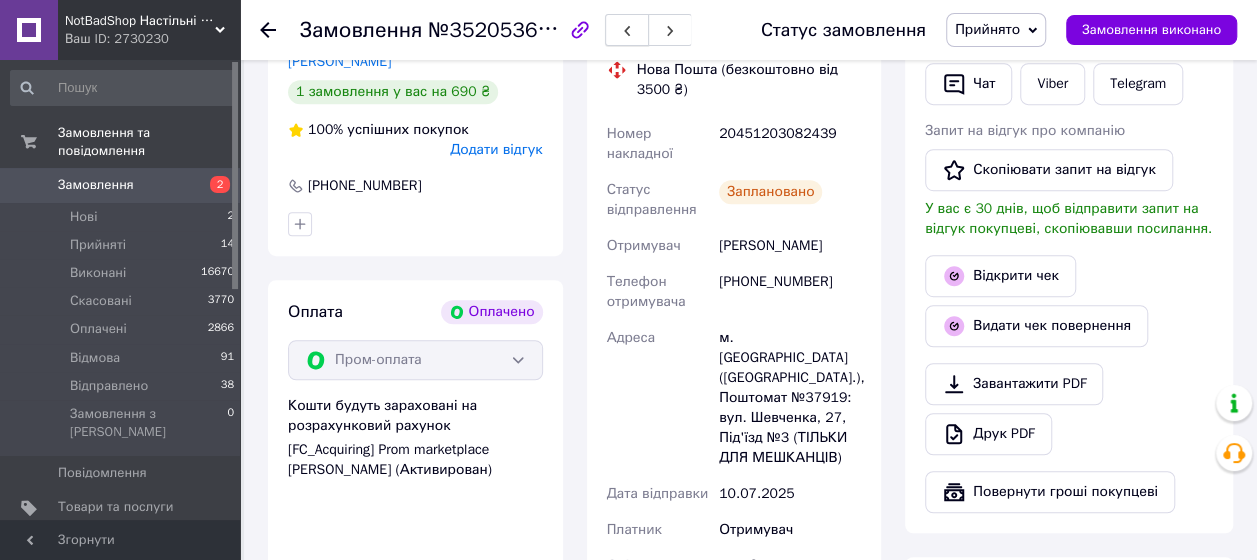 click 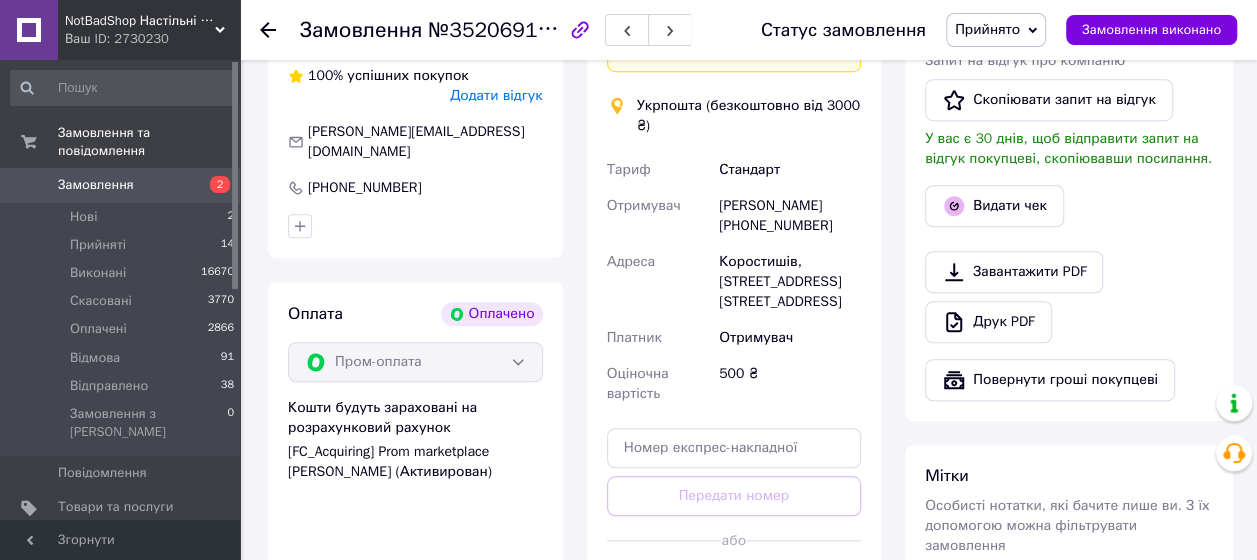 scroll, scrollTop: 500, scrollLeft: 0, axis: vertical 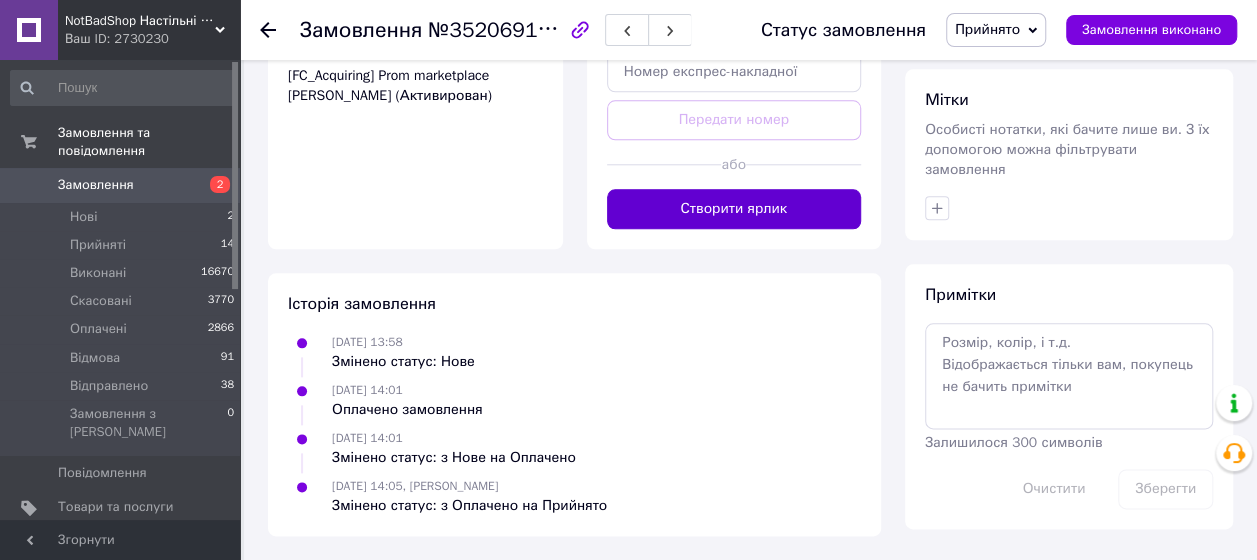 click on "Створити ярлик" at bounding box center [734, 209] 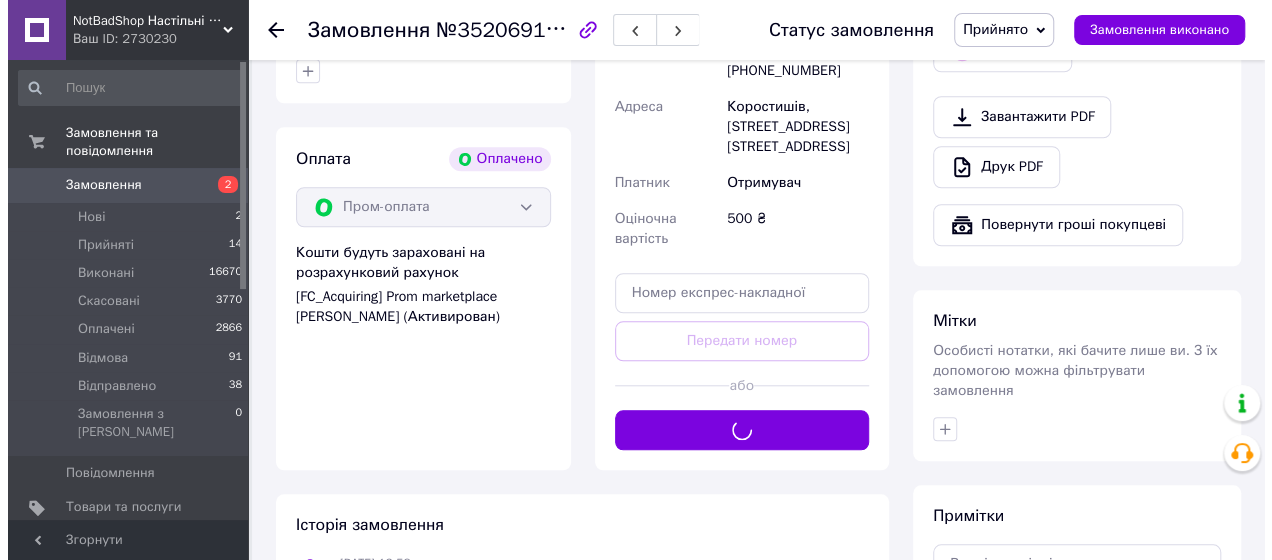 scroll, scrollTop: 596, scrollLeft: 0, axis: vertical 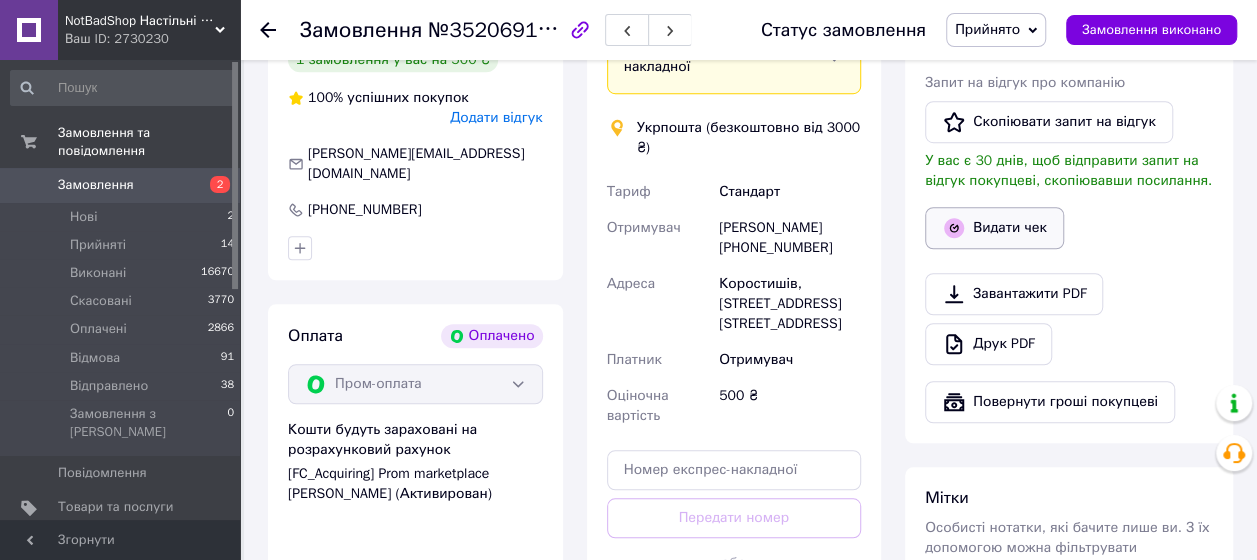 click on "Видати чек" at bounding box center [994, 228] 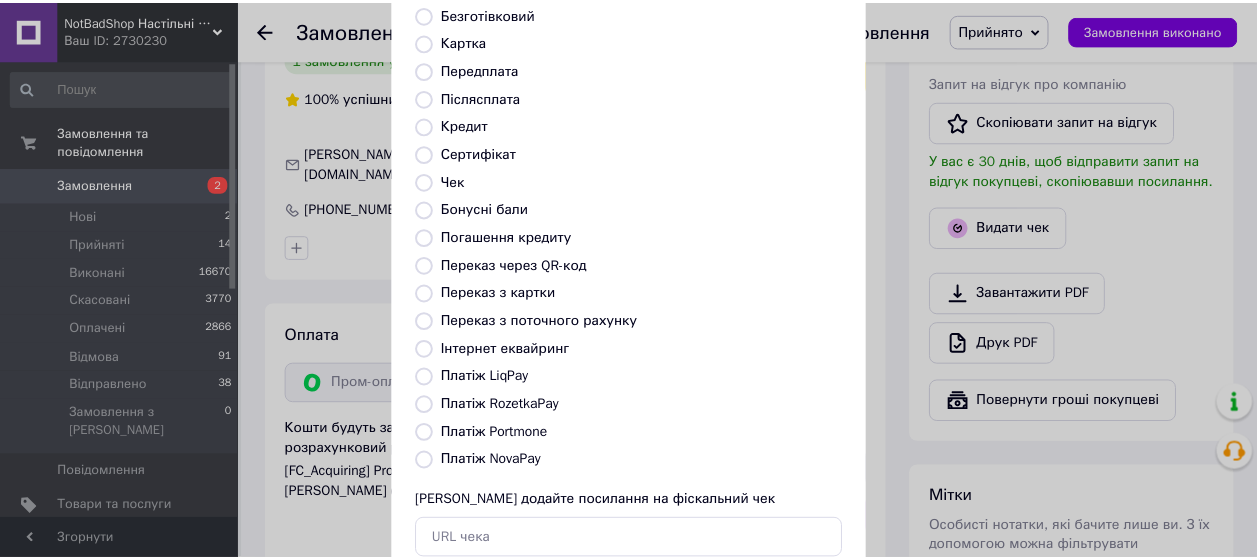 scroll, scrollTop: 298, scrollLeft: 0, axis: vertical 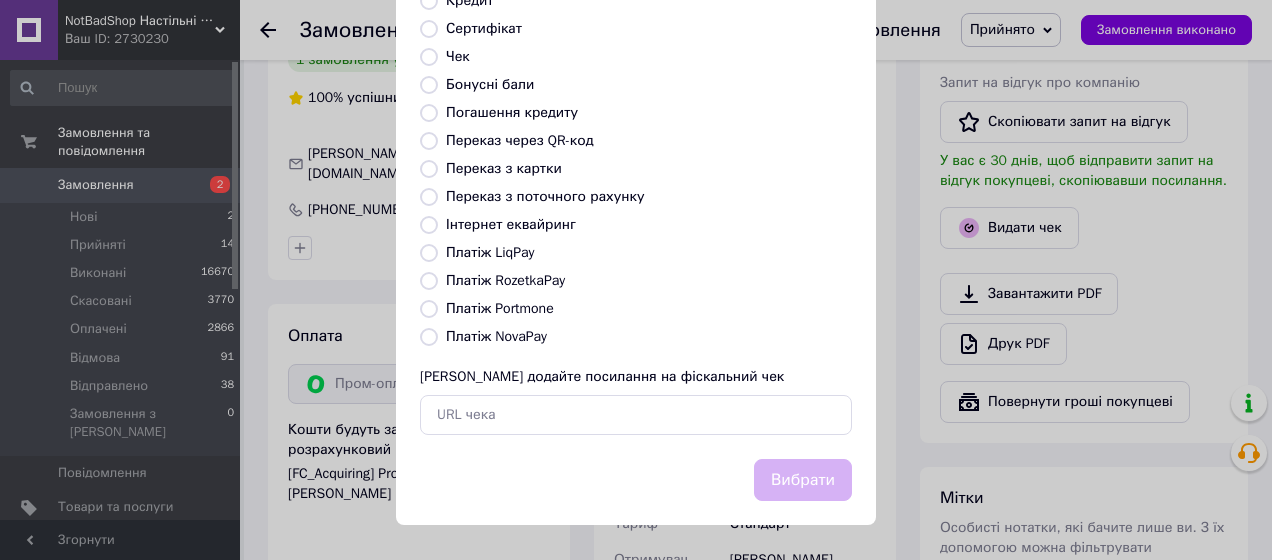 click on "Платіж RozetkaPay" at bounding box center [505, 280] 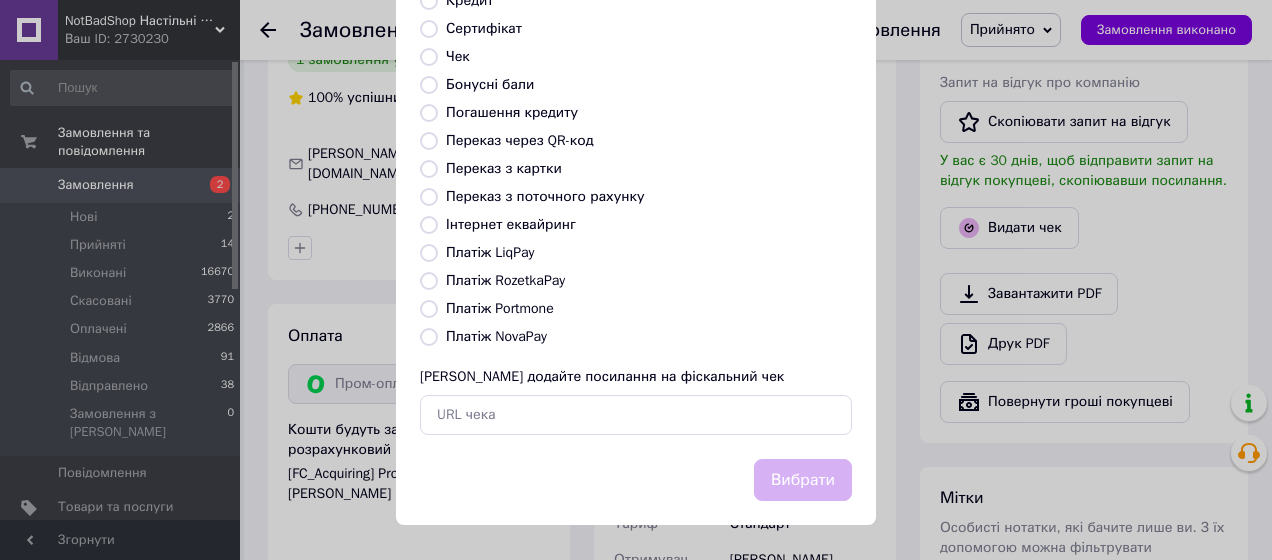 radio on "true" 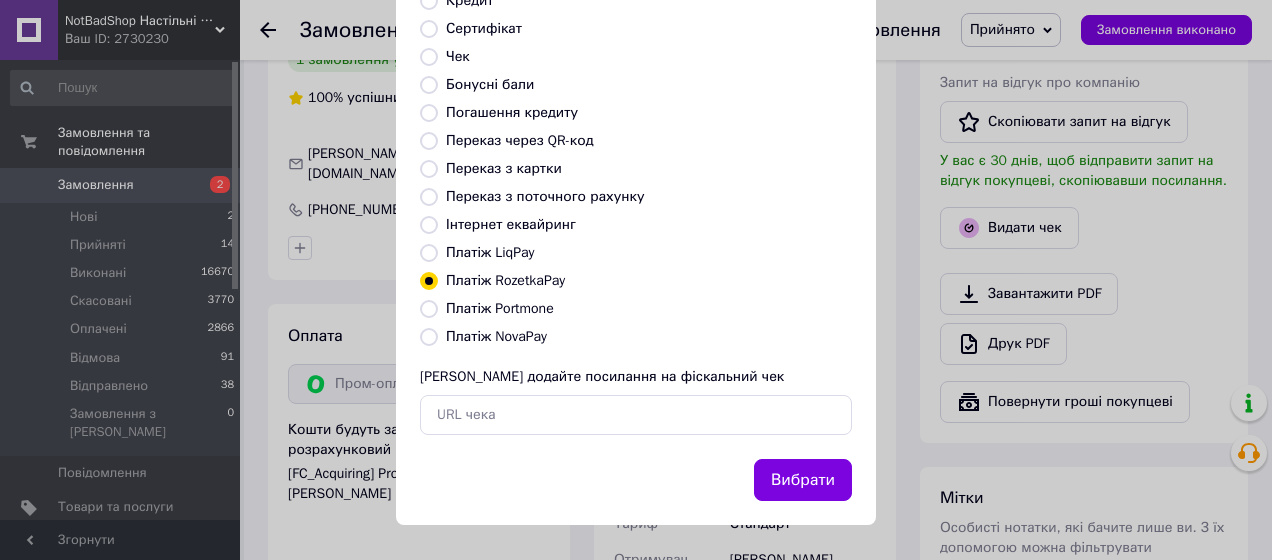 click on "Вибрати" at bounding box center (803, 480) 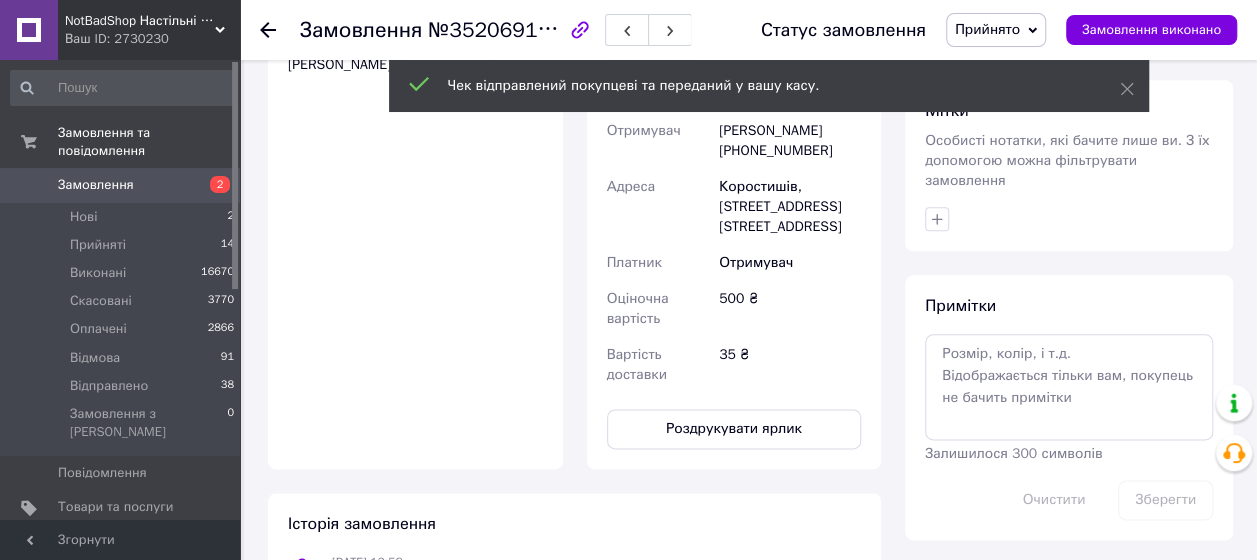 scroll, scrollTop: 1196, scrollLeft: 0, axis: vertical 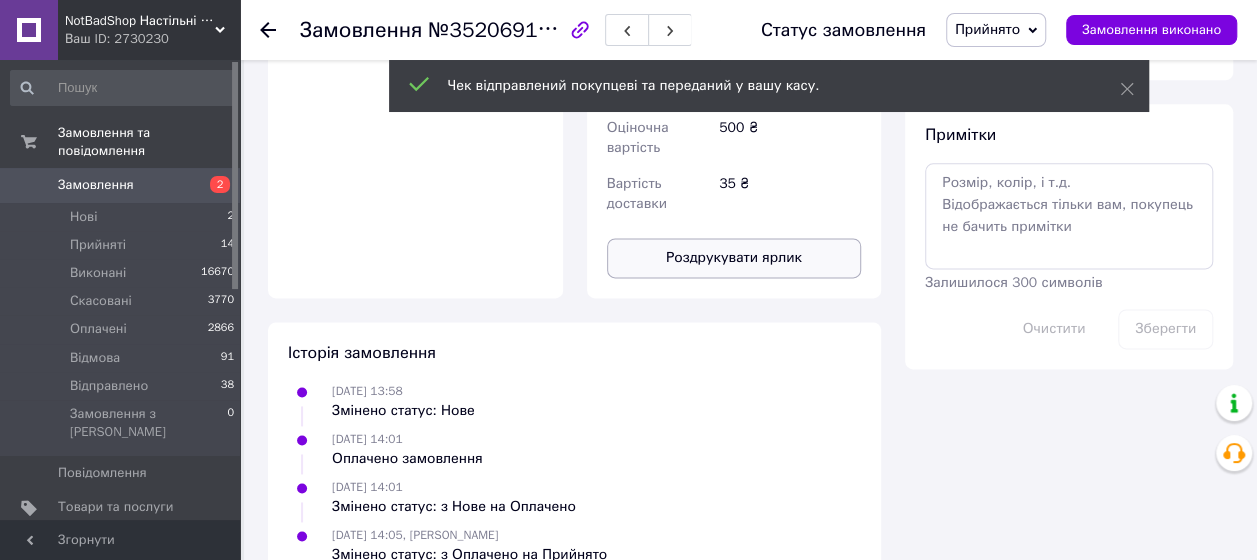 click on "Роздрукувати ярлик" at bounding box center (734, 258) 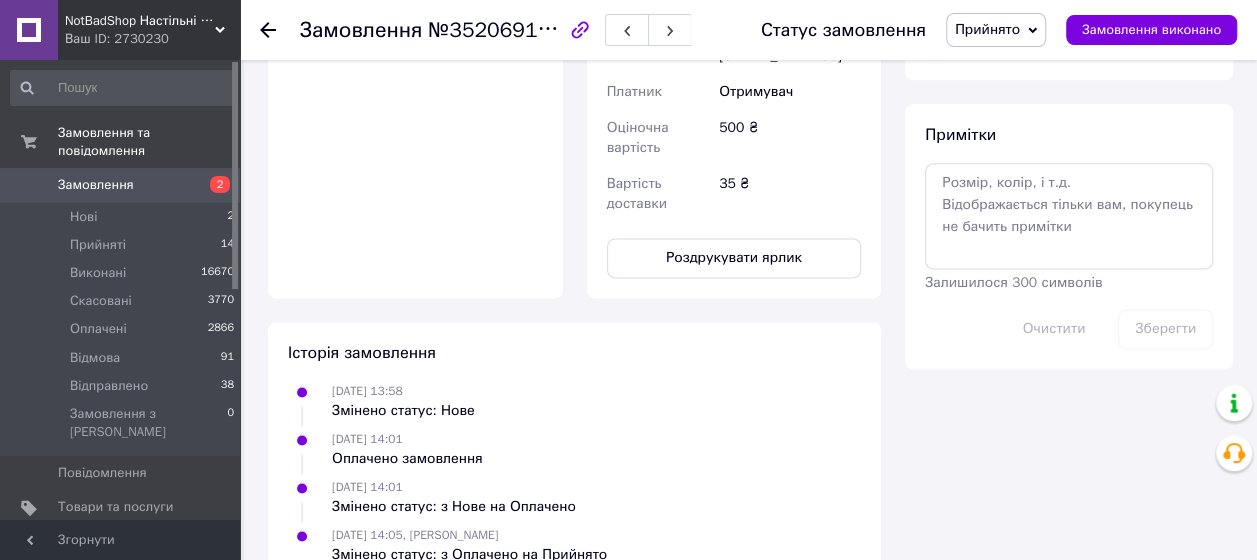 click on "Замовлення" at bounding box center [96, 185] 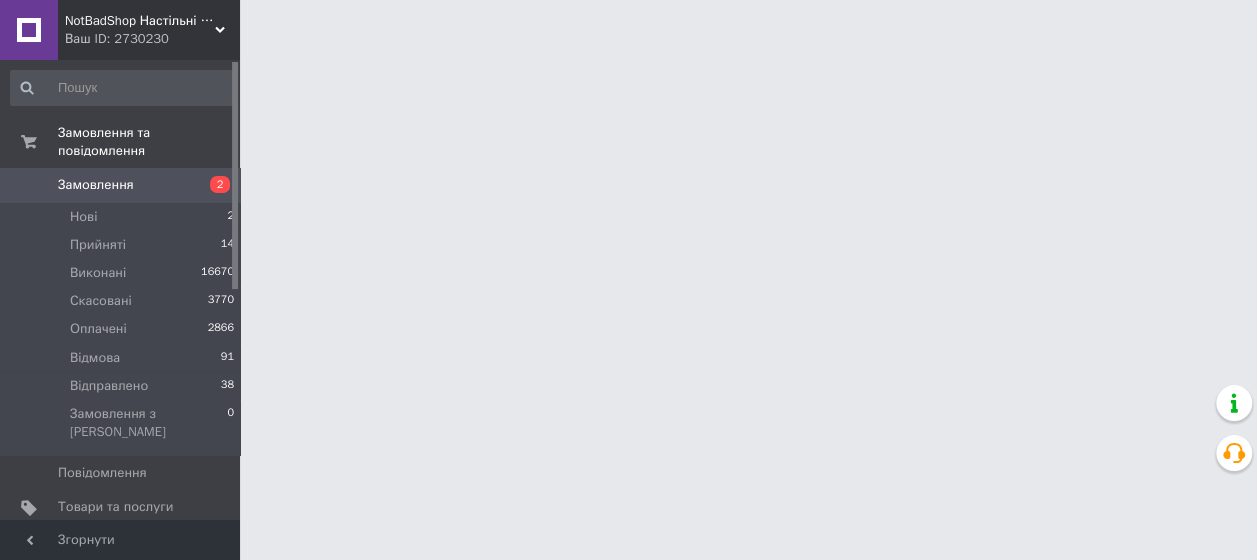 scroll, scrollTop: 0, scrollLeft: 0, axis: both 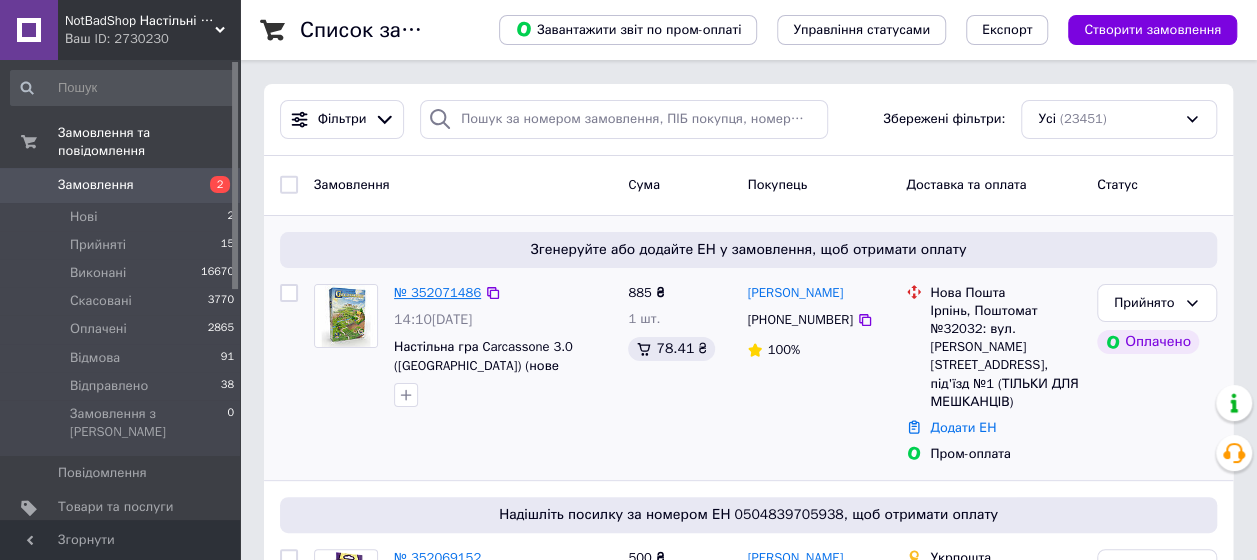 click on "№ 352071486" at bounding box center [437, 292] 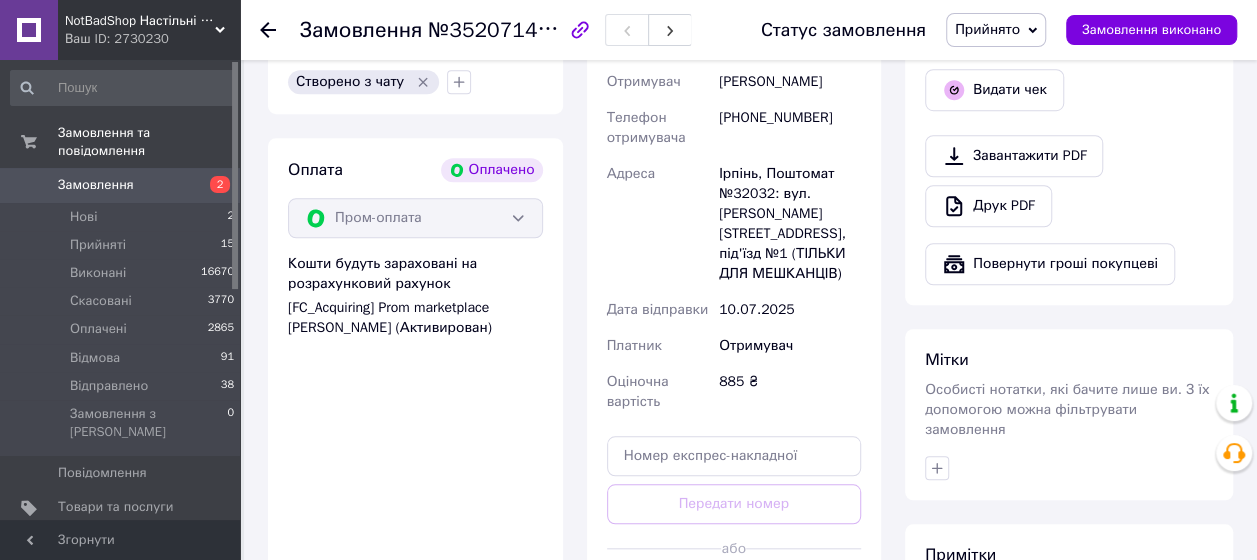 scroll, scrollTop: 900, scrollLeft: 0, axis: vertical 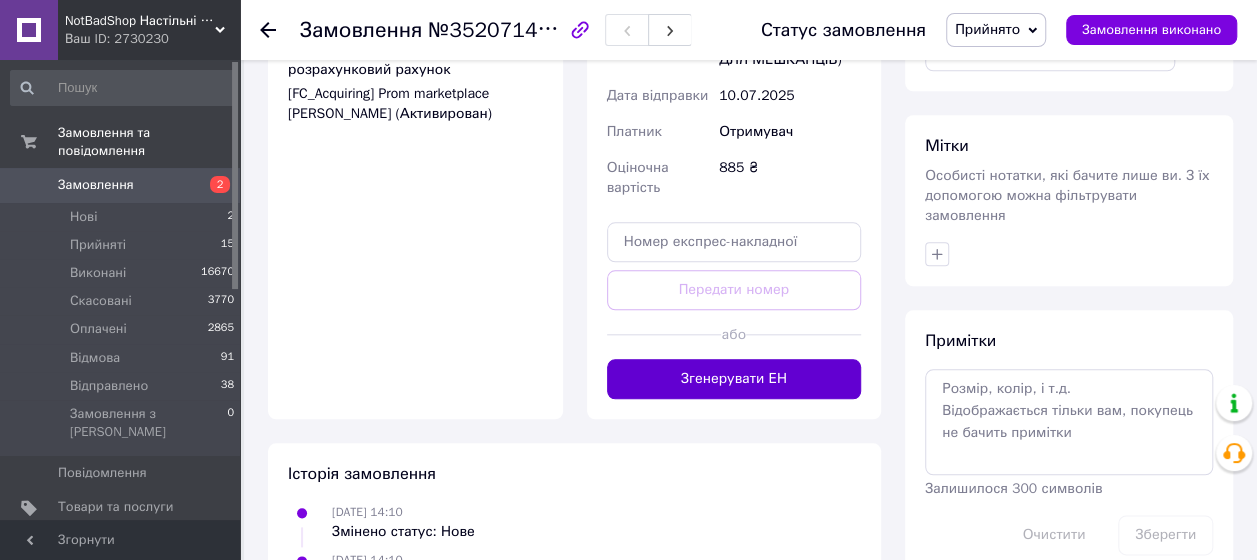 click on "Згенерувати ЕН" at bounding box center [734, 379] 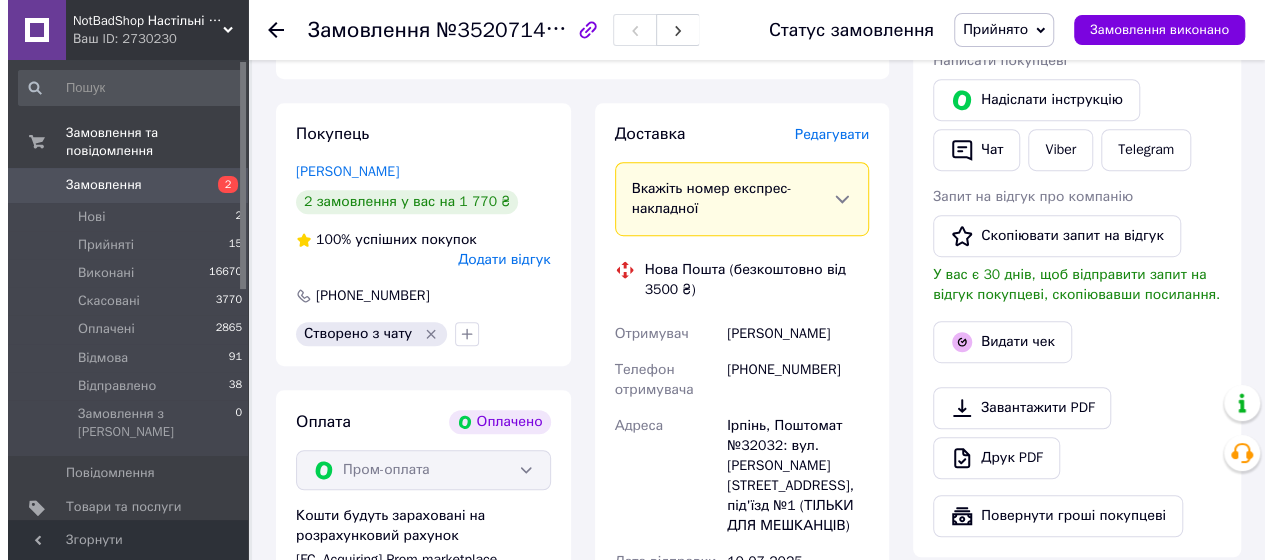 scroll, scrollTop: 400, scrollLeft: 0, axis: vertical 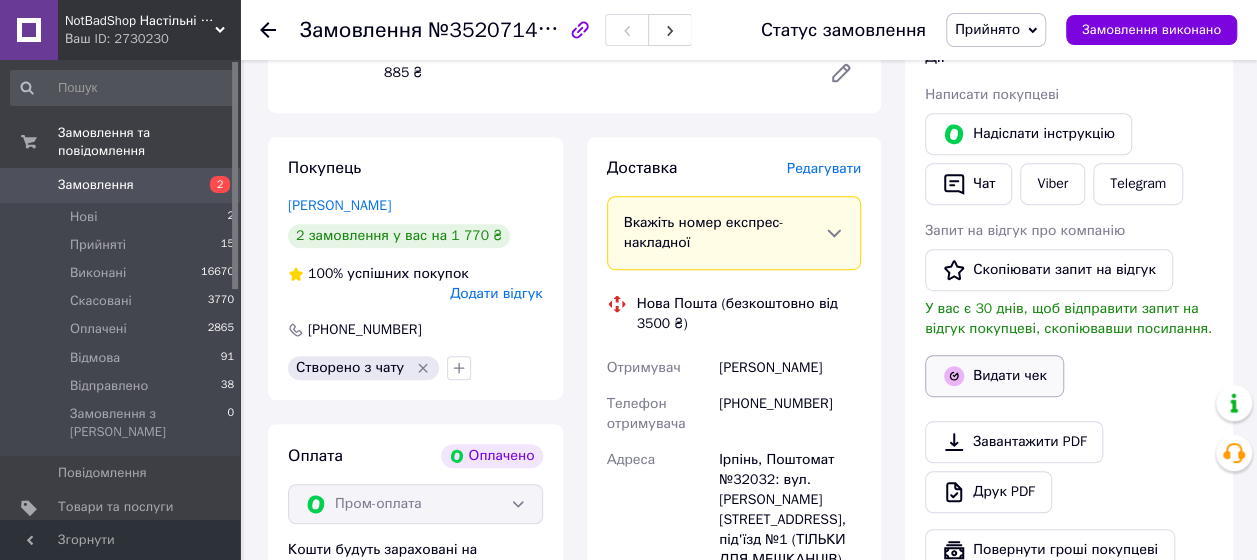 click on "Видати чек" at bounding box center (994, 376) 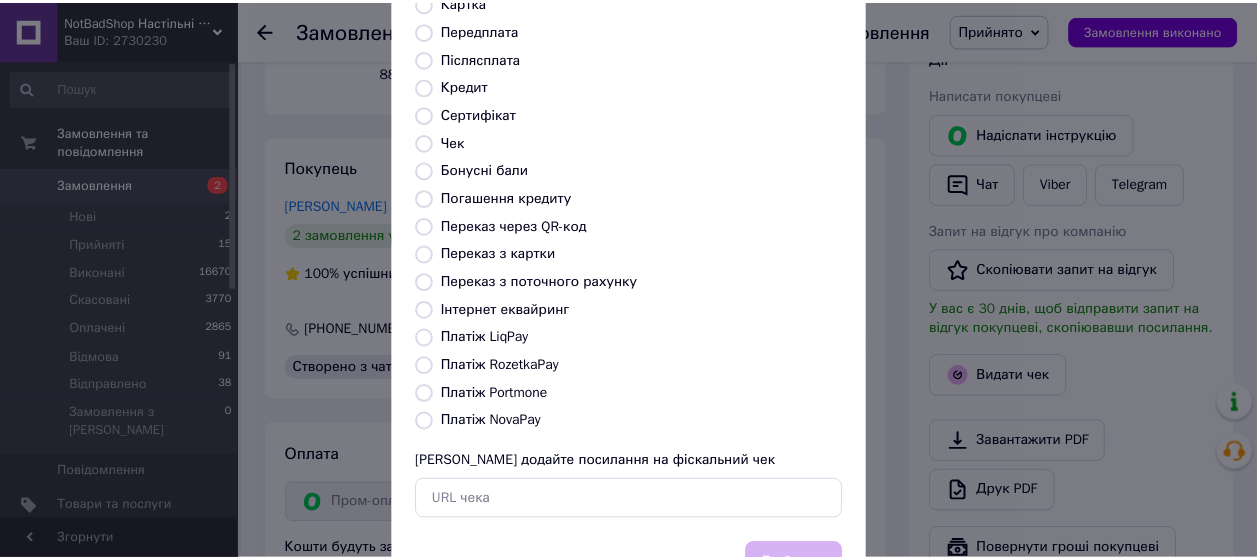 scroll, scrollTop: 298, scrollLeft: 0, axis: vertical 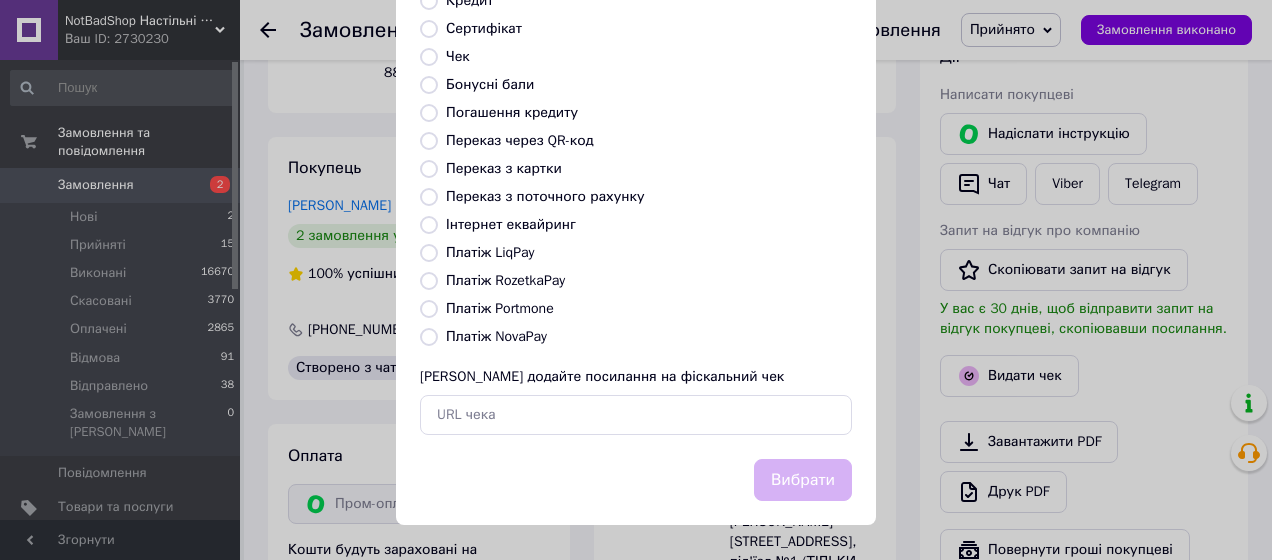 click on "Платіж RozetkaPay" at bounding box center [505, 280] 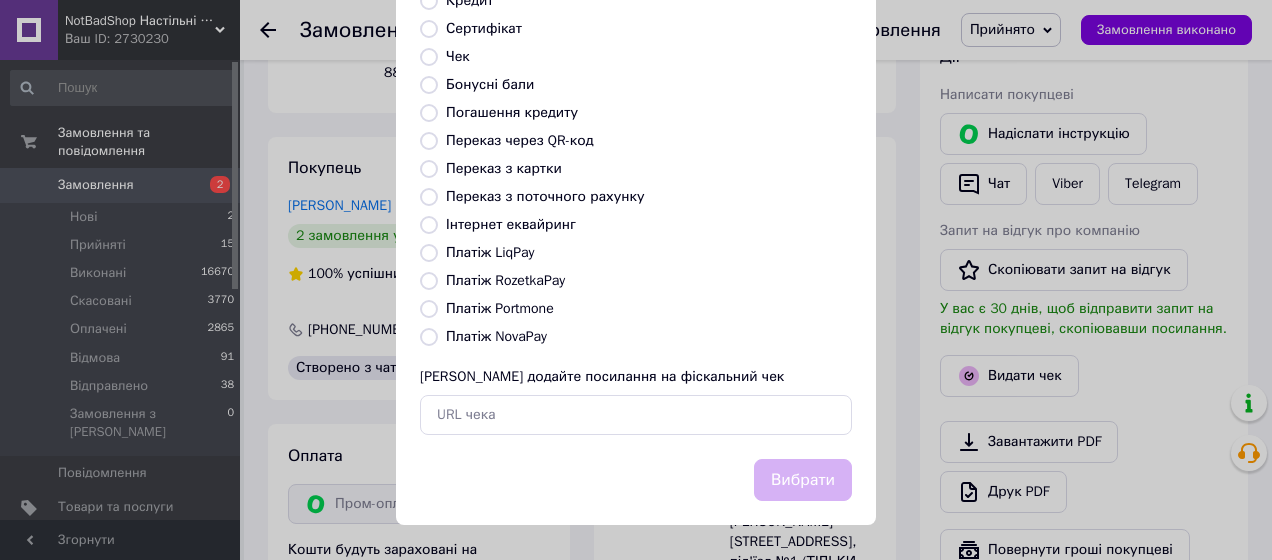 radio on "true" 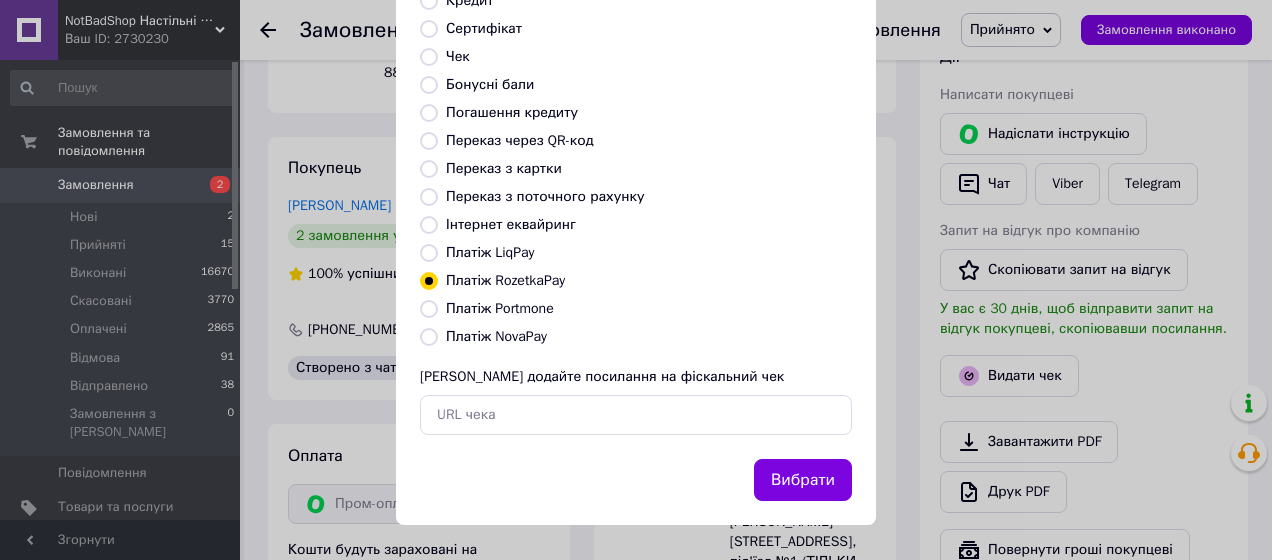 click on "Вибрати" at bounding box center [803, 480] 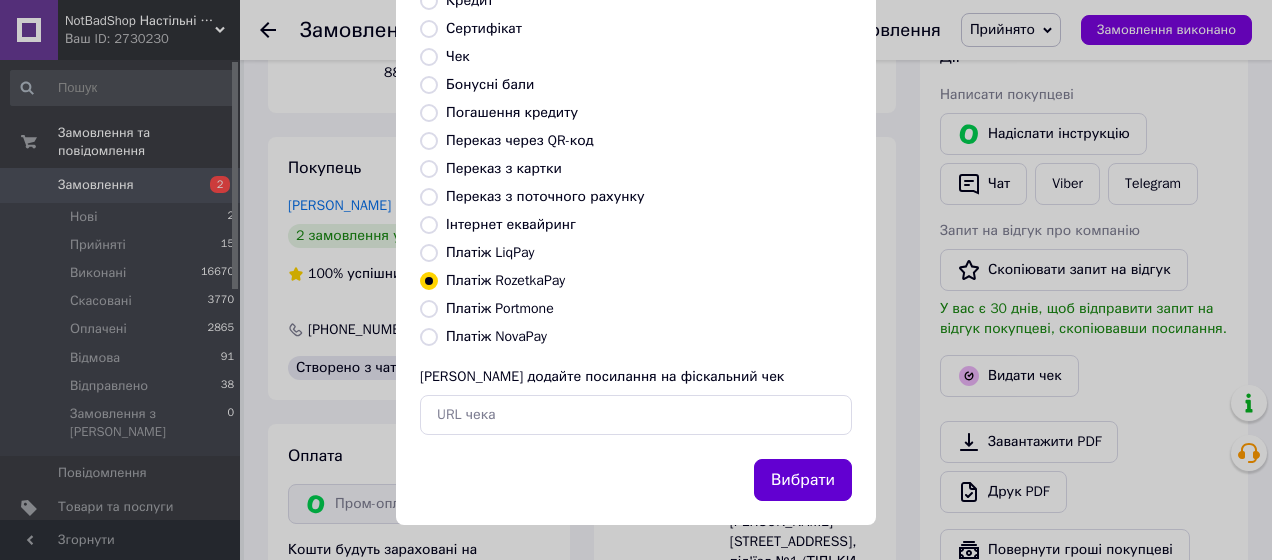 click on "Вибрати" at bounding box center (803, 480) 